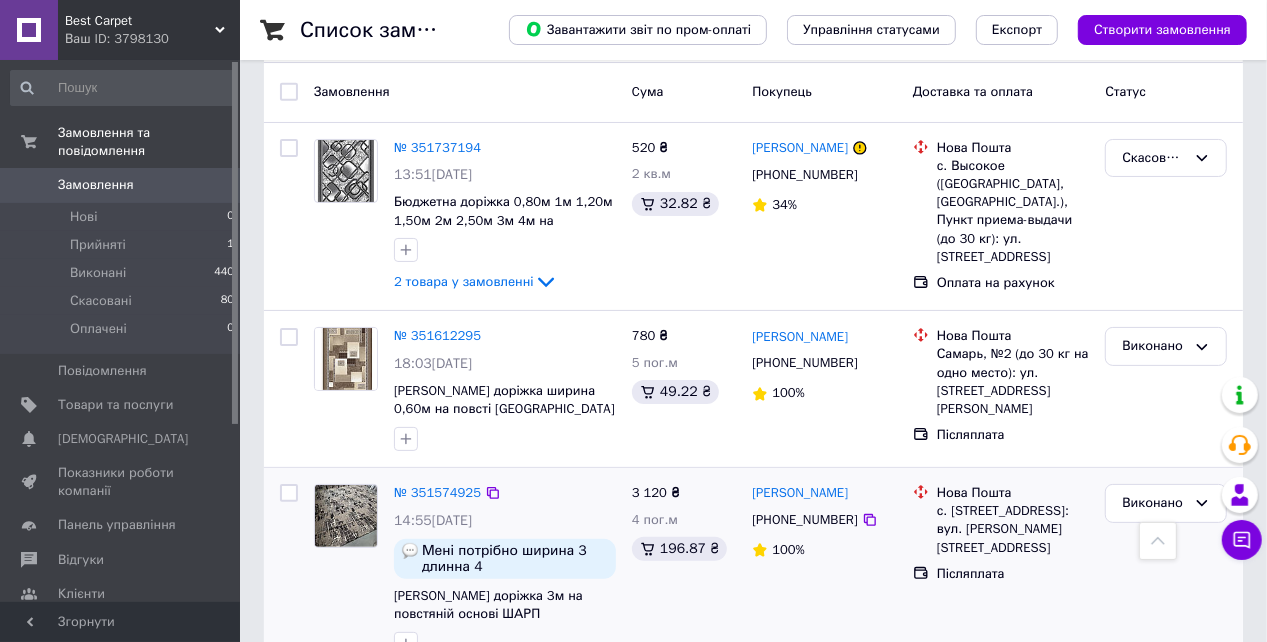 scroll, scrollTop: 0, scrollLeft: 0, axis: both 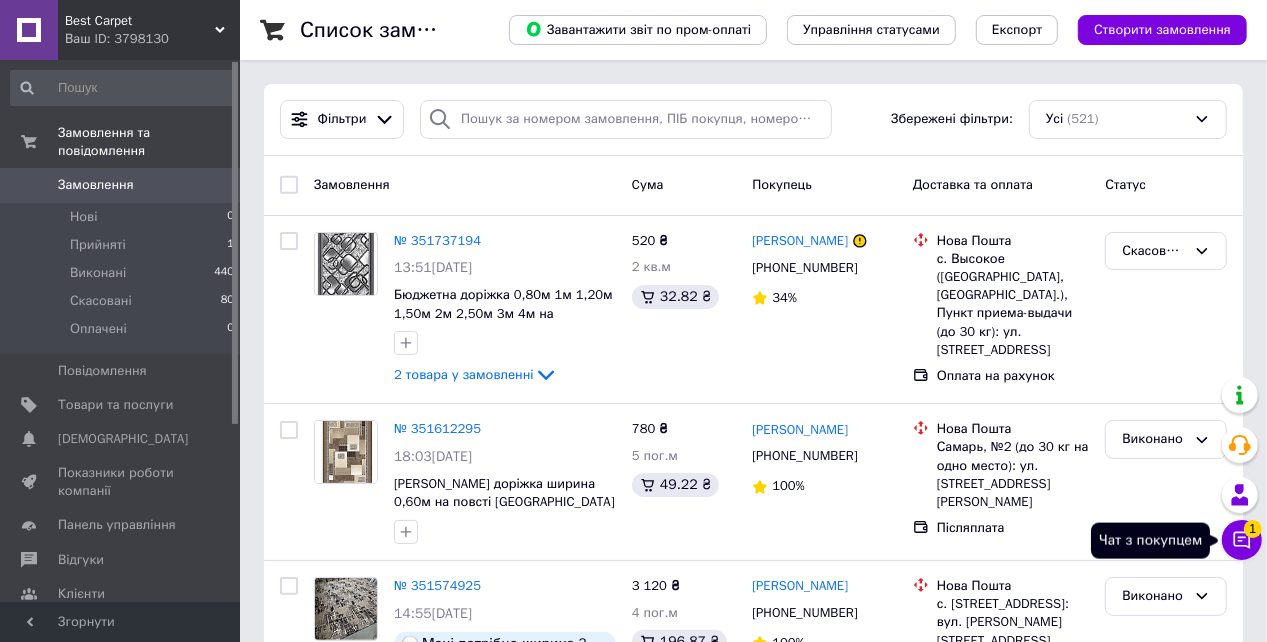 click 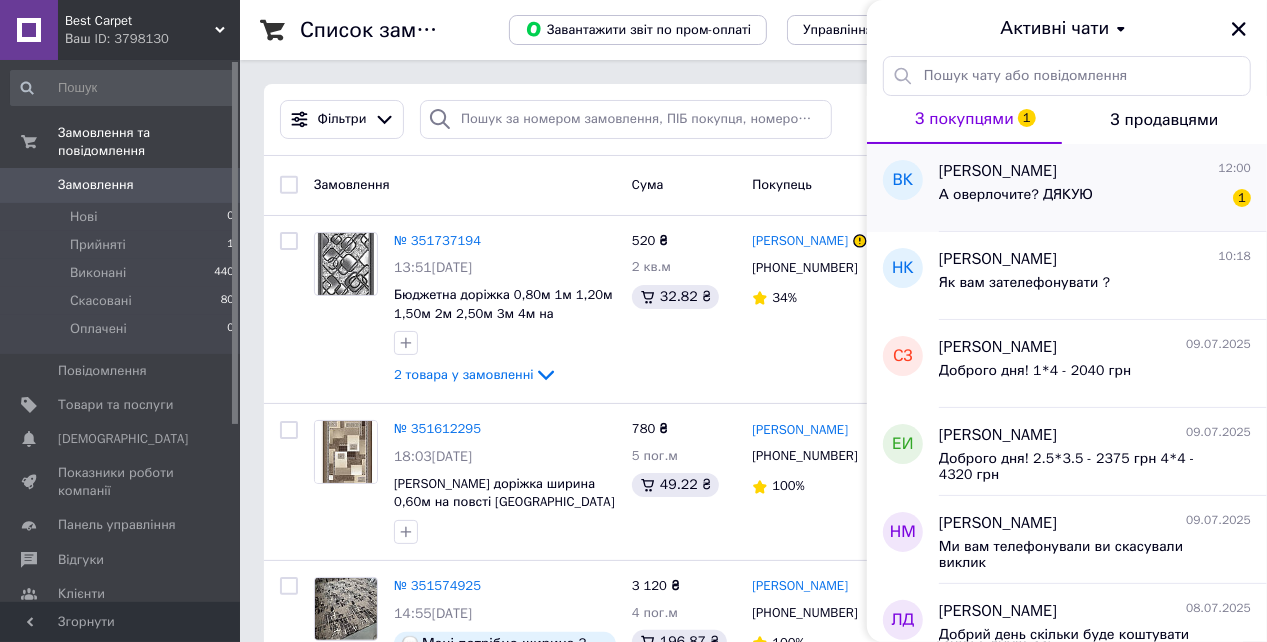 click on "[PERSON_NAME] 12:00 А оверлочите? ДЯКУЮ 1" at bounding box center [1103, 188] 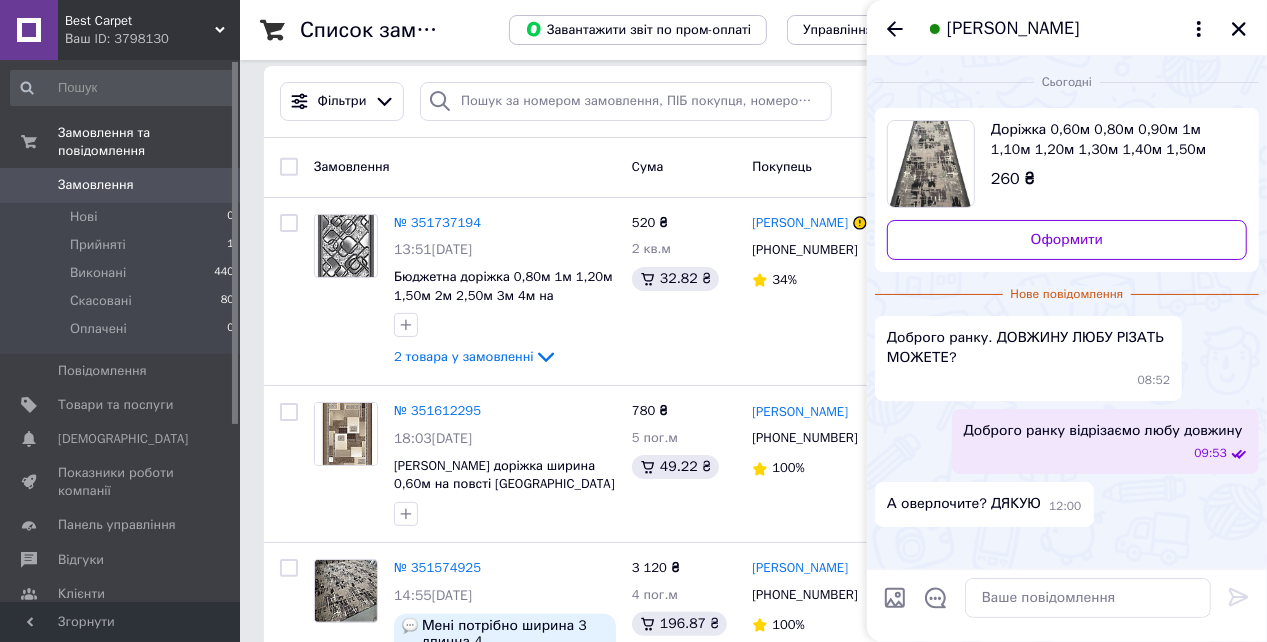scroll, scrollTop: 0, scrollLeft: 0, axis: both 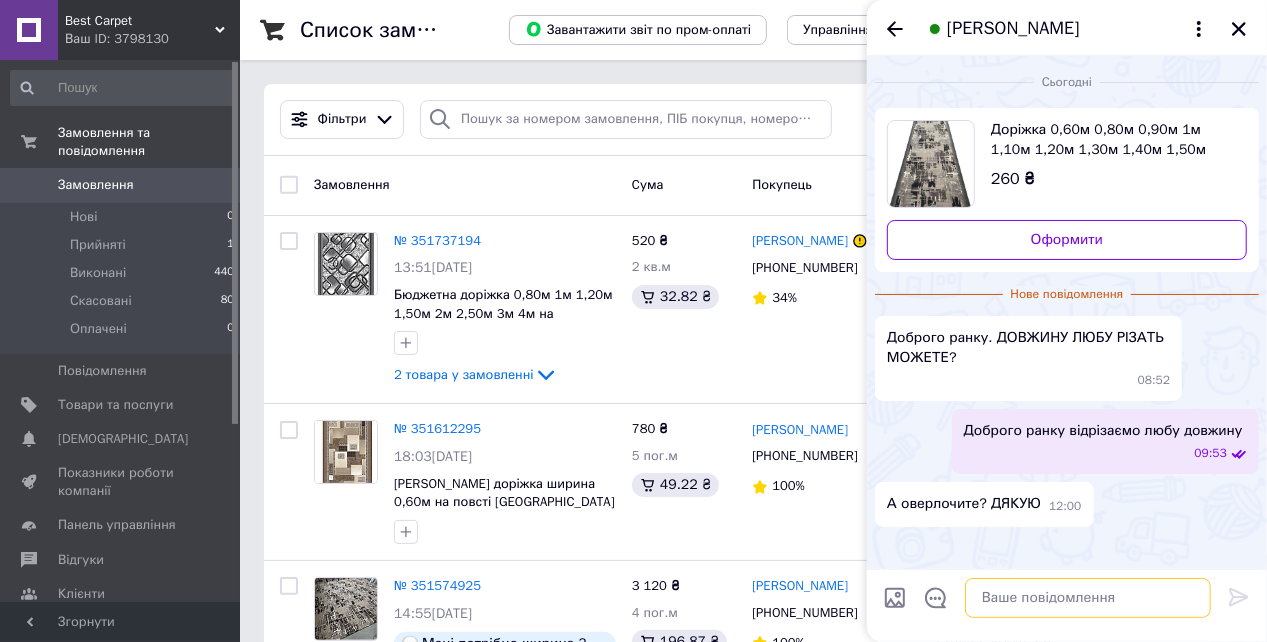 click at bounding box center (1088, 598) 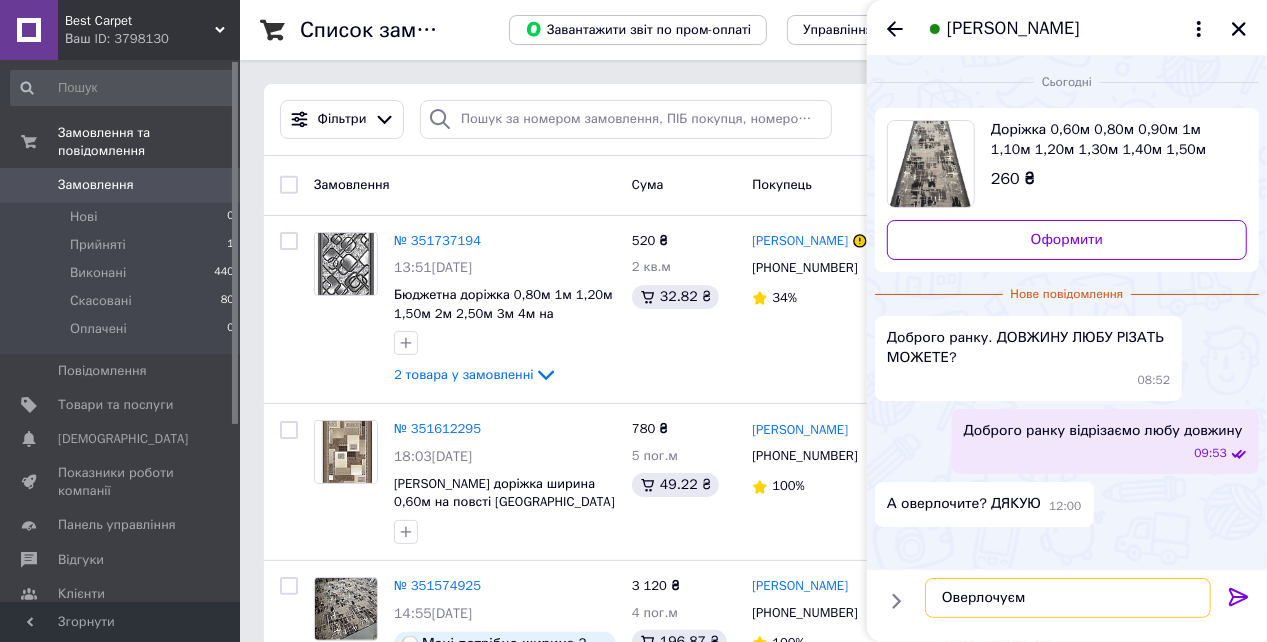 type on "Оверлочуємо" 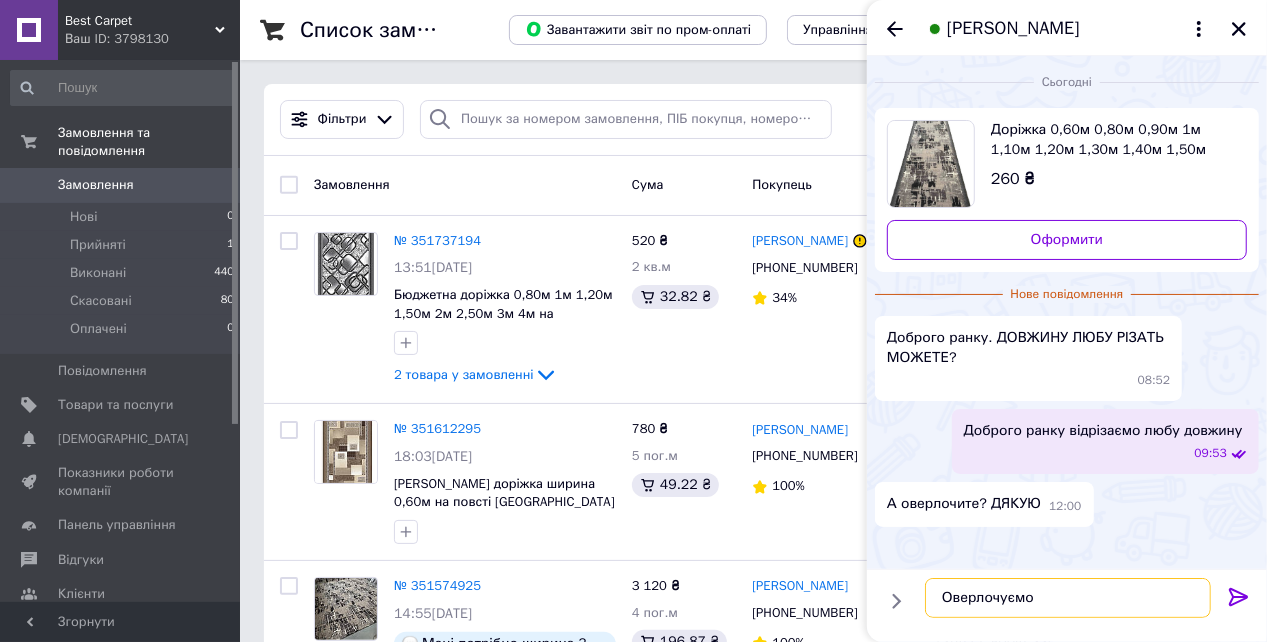 type 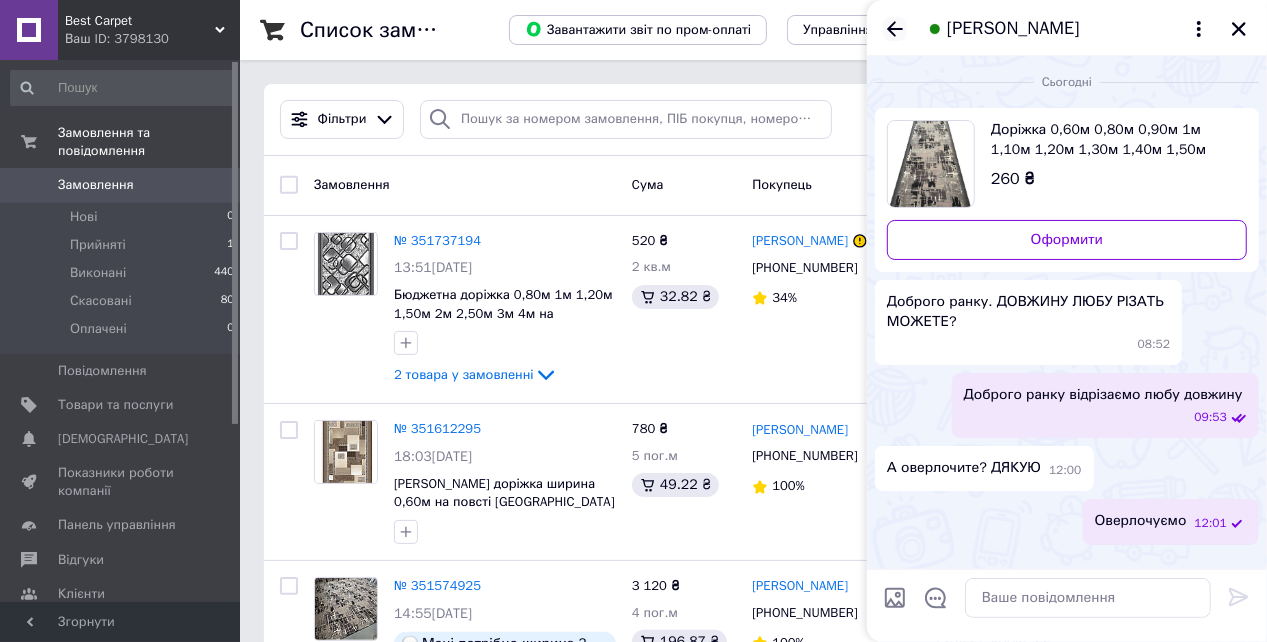 click 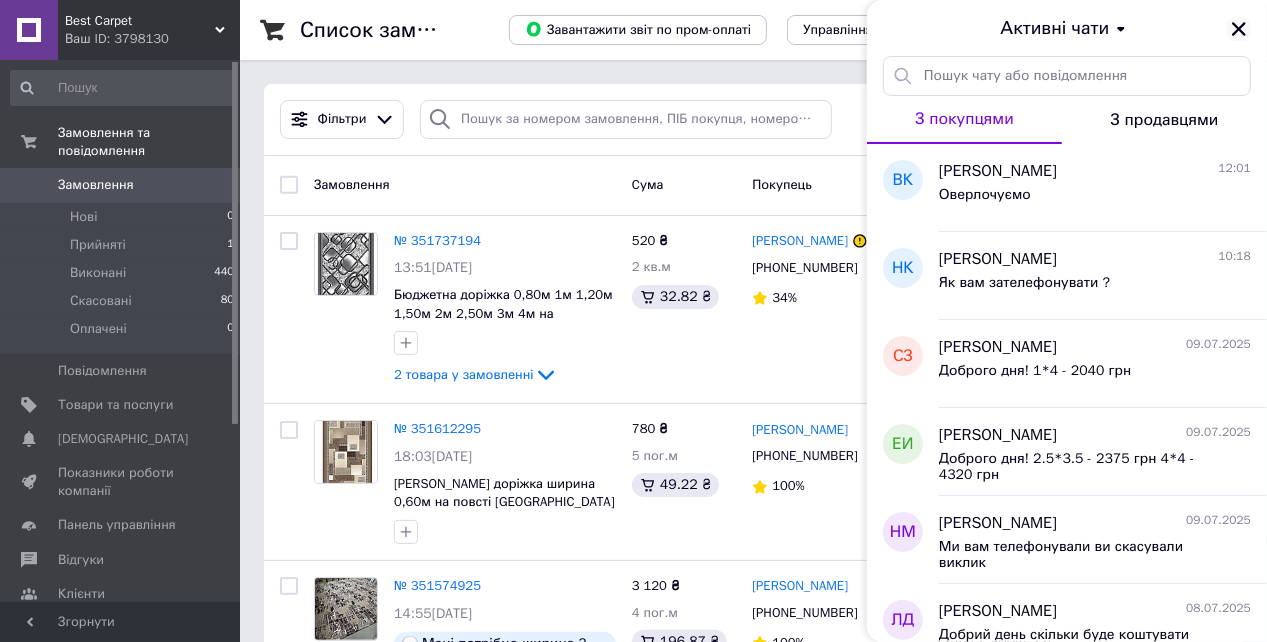click 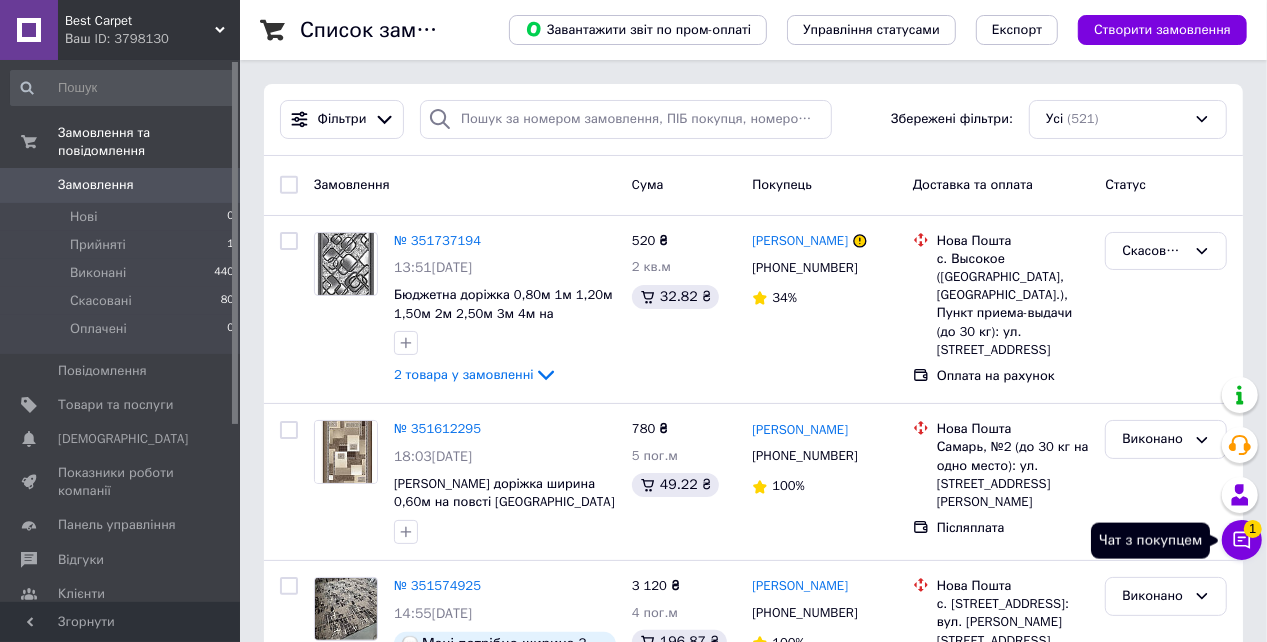click 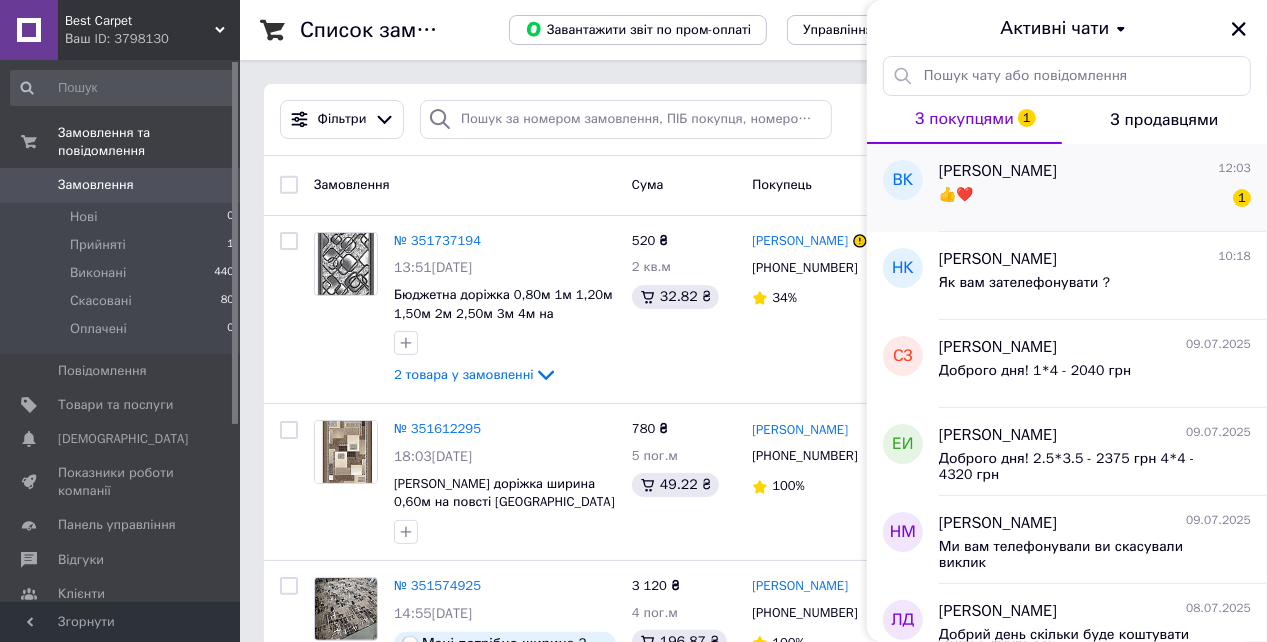 click on "👍❤️ 1" at bounding box center [1095, 199] 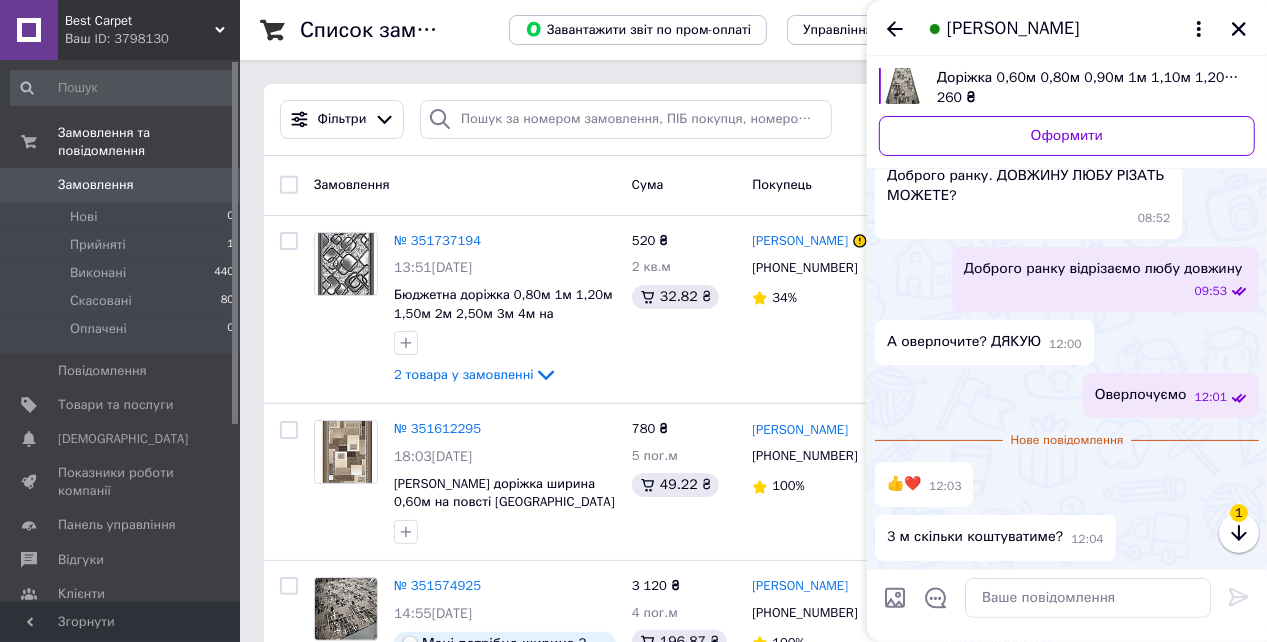 scroll, scrollTop: 73, scrollLeft: 0, axis: vertical 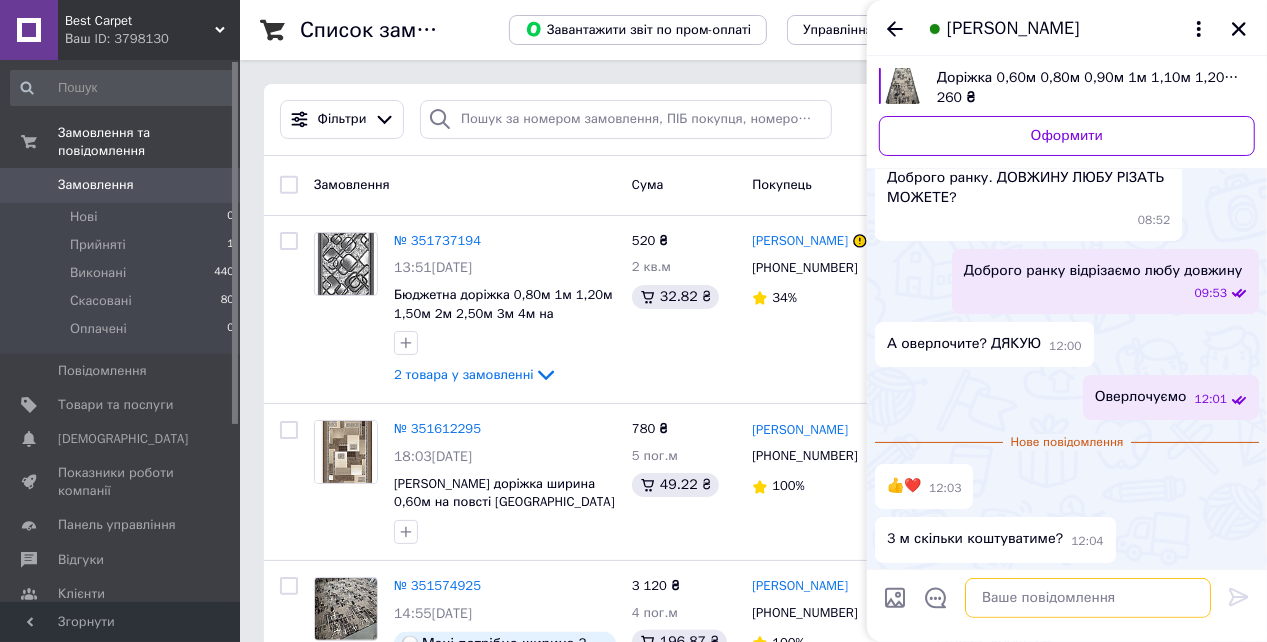 click at bounding box center (1088, 598) 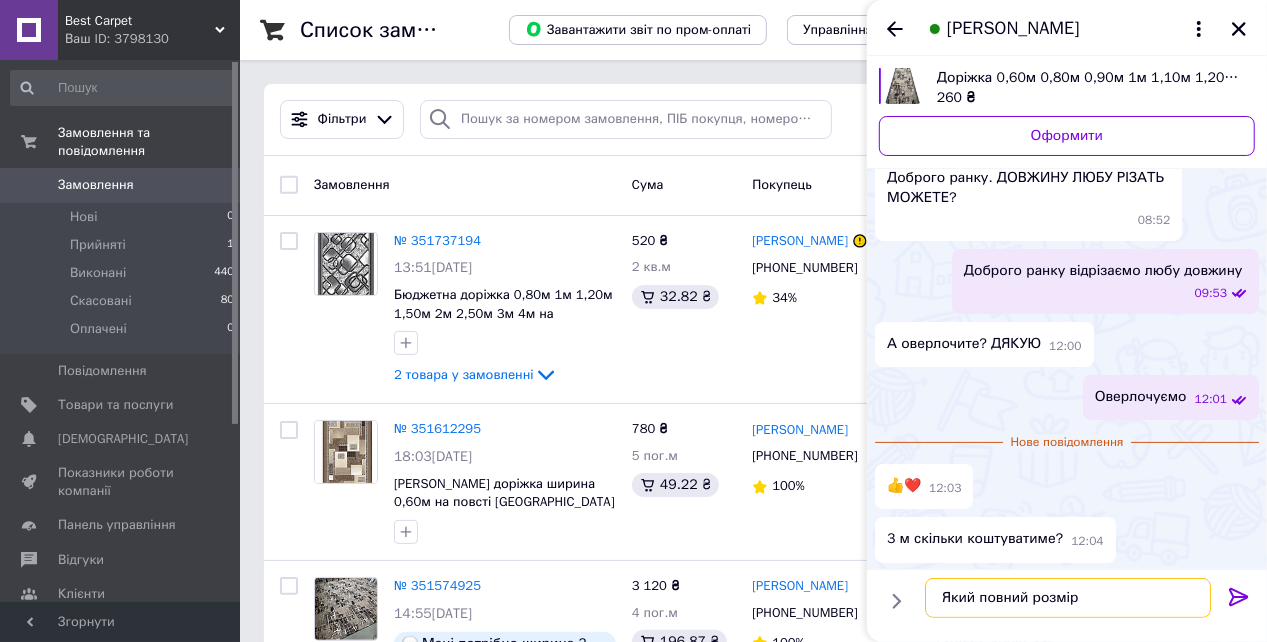 type on "Який повний розмір?" 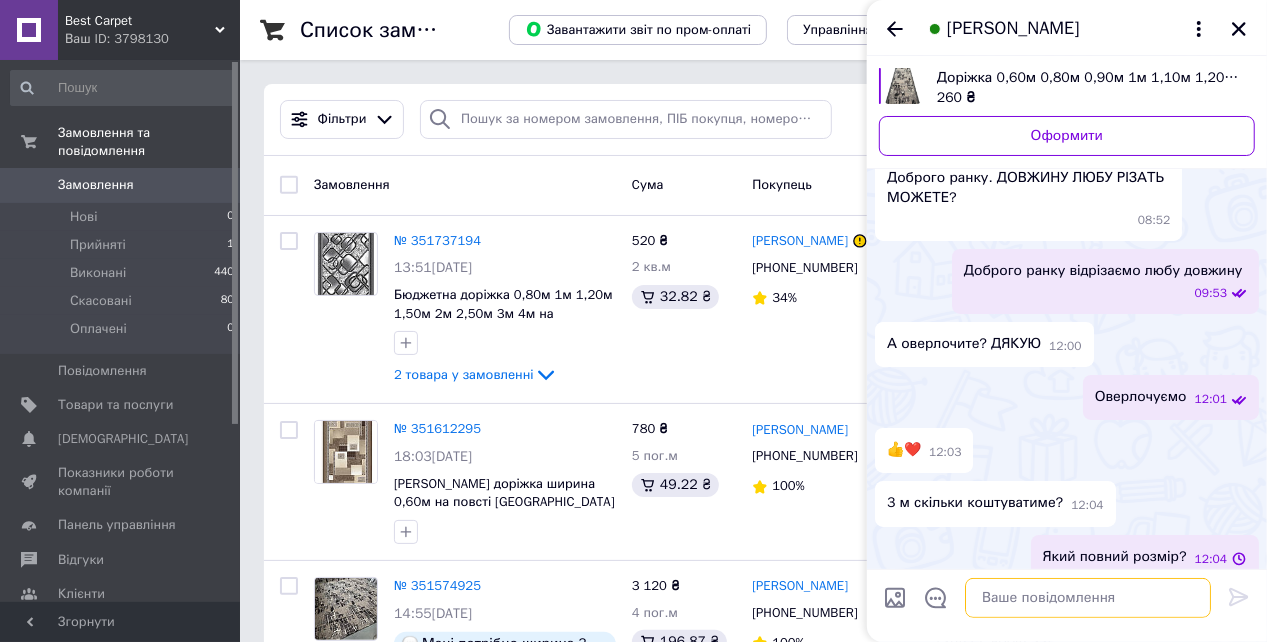 scroll, scrollTop: 90, scrollLeft: 0, axis: vertical 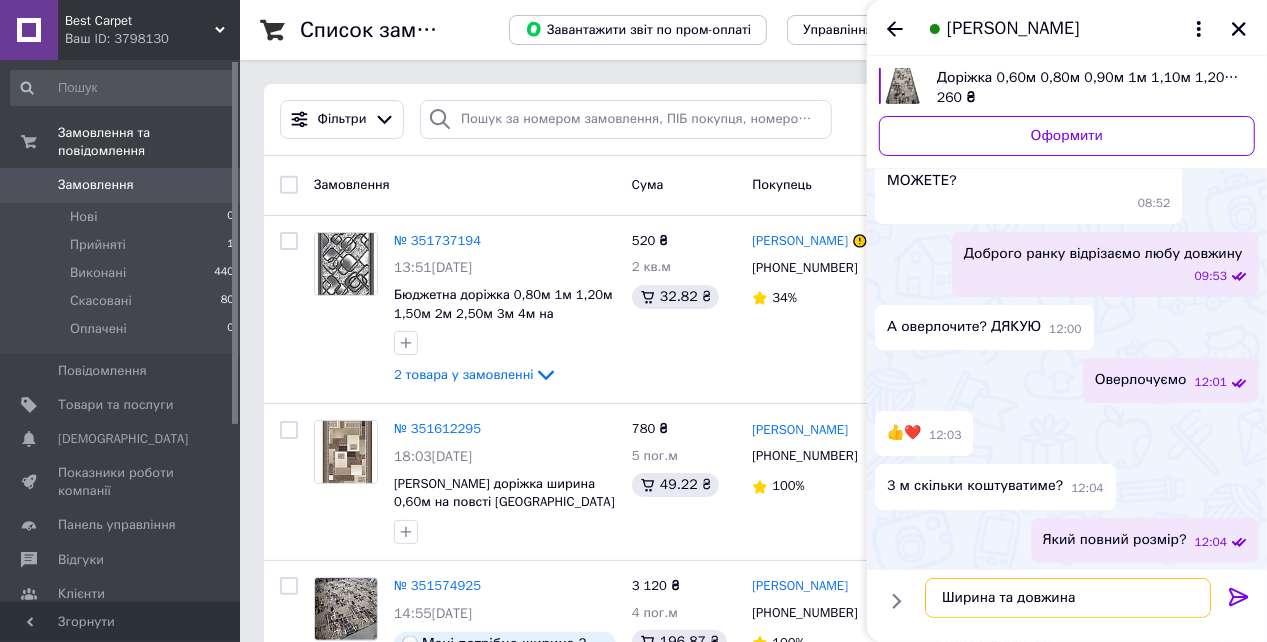 type on "Ширина та довжина!" 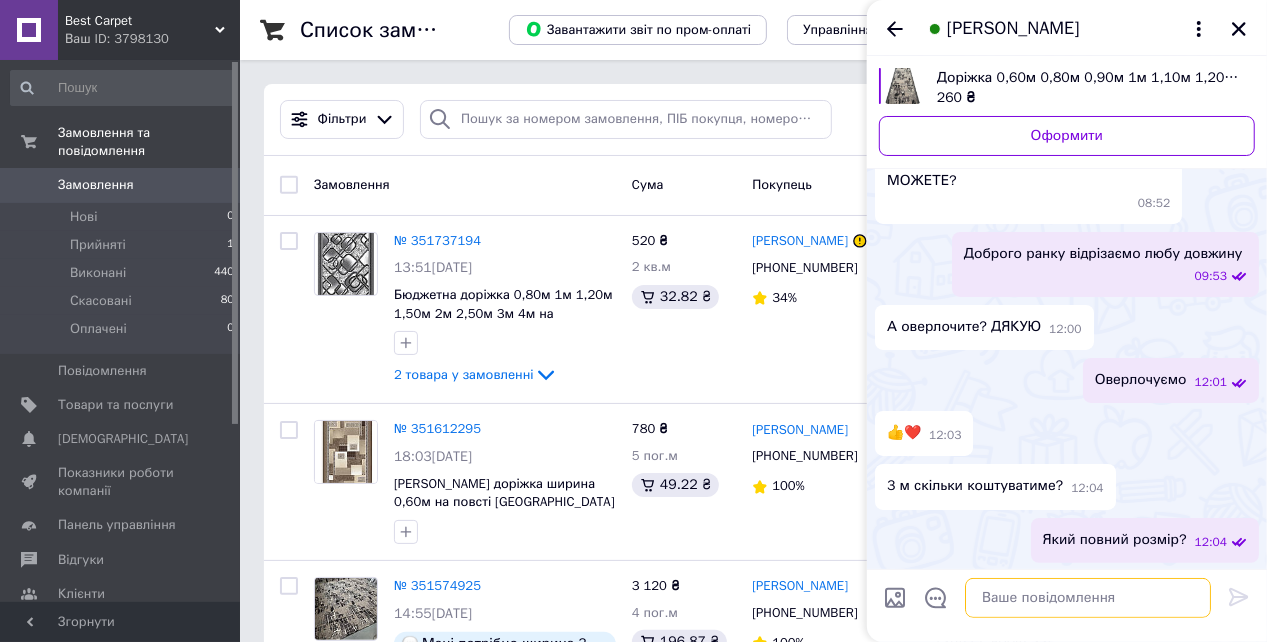 scroll, scrollTop: 144, scrollLeft: 0, axis: vertical 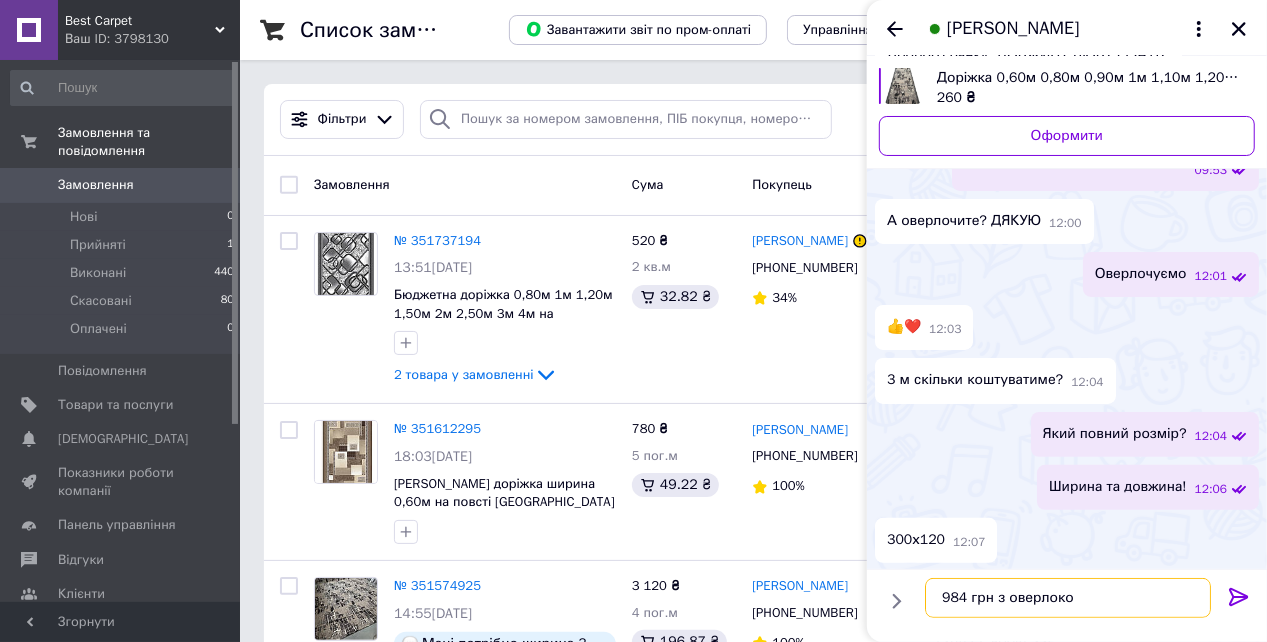 type on "984 грн з оверлоком" 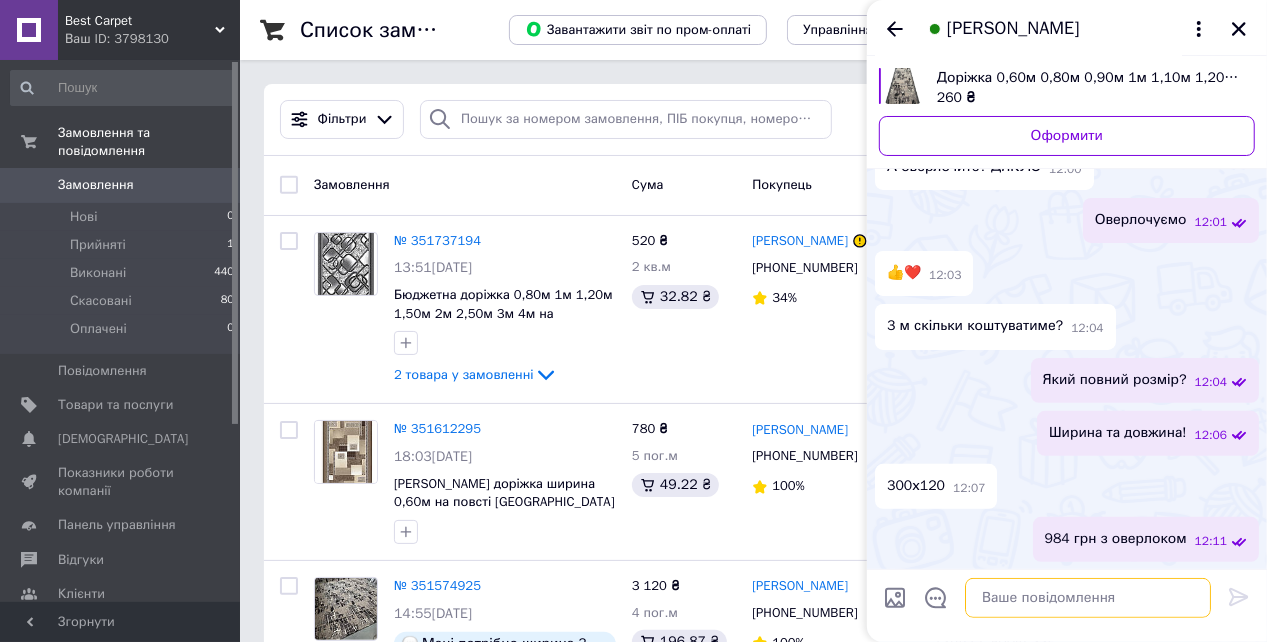 scroll, scrollTop: 303, scrollLeft: 0, axis: vertical 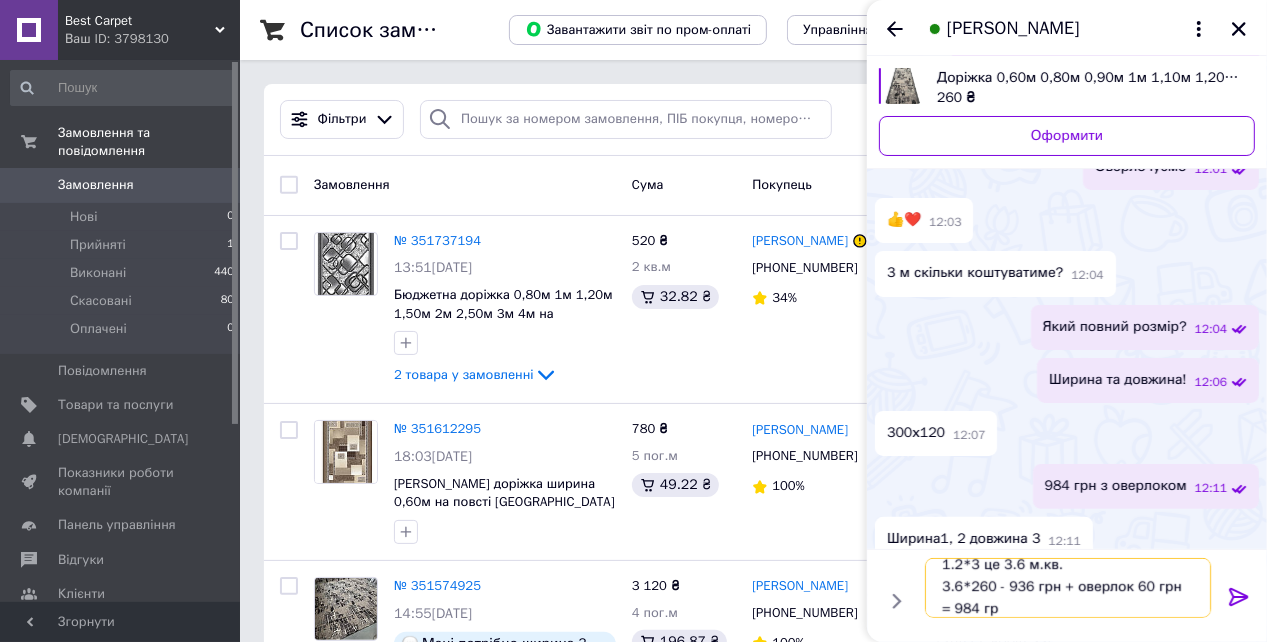 type on "1.2*3 це 3.6 м.кв.
3.6*260 - 936 грн + оверлок 60 грн = 984 грн" 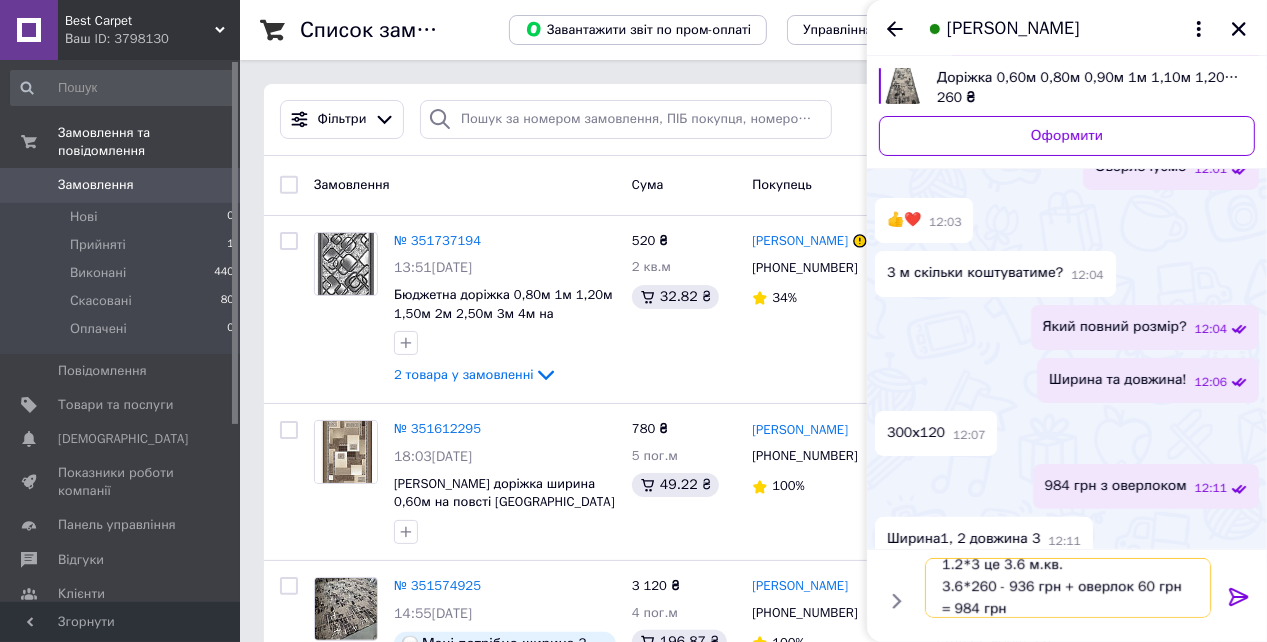 type 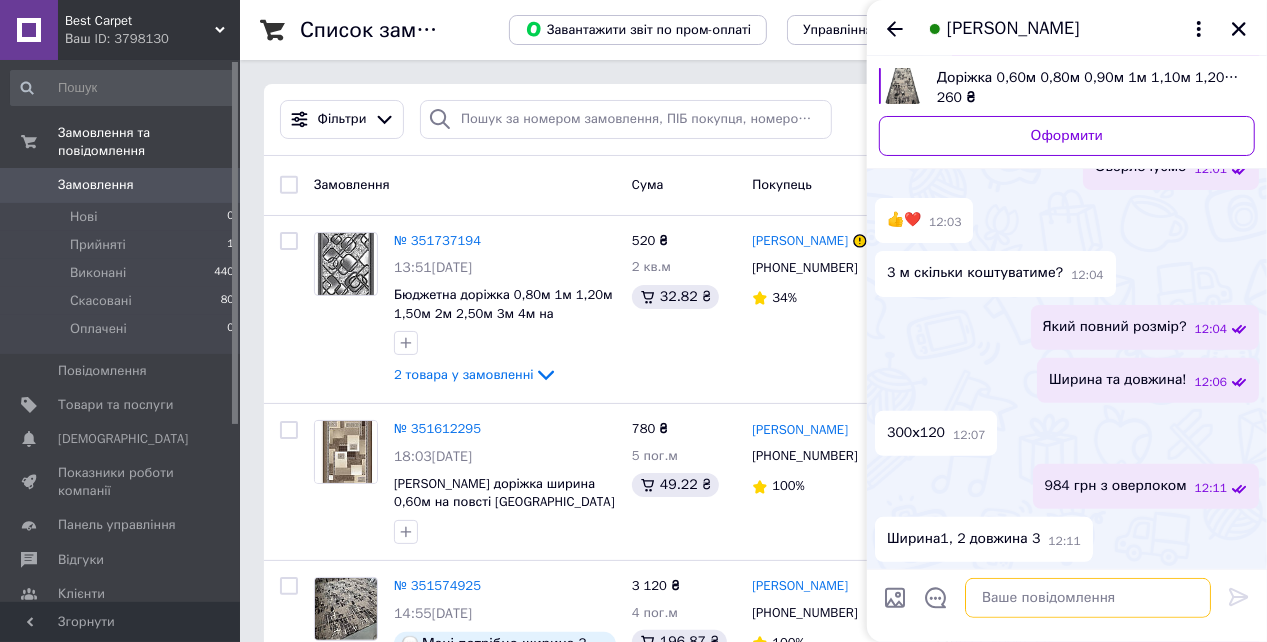 scroll, scrollTop: 0, scrollLeft: 0, axis: both 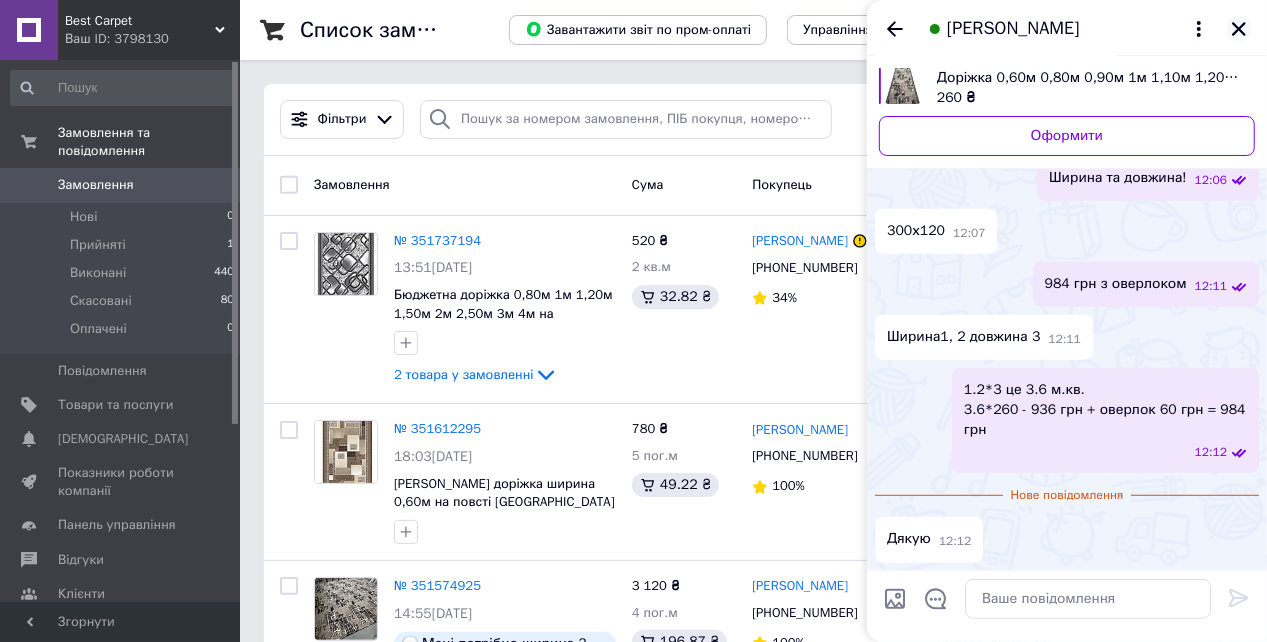 click 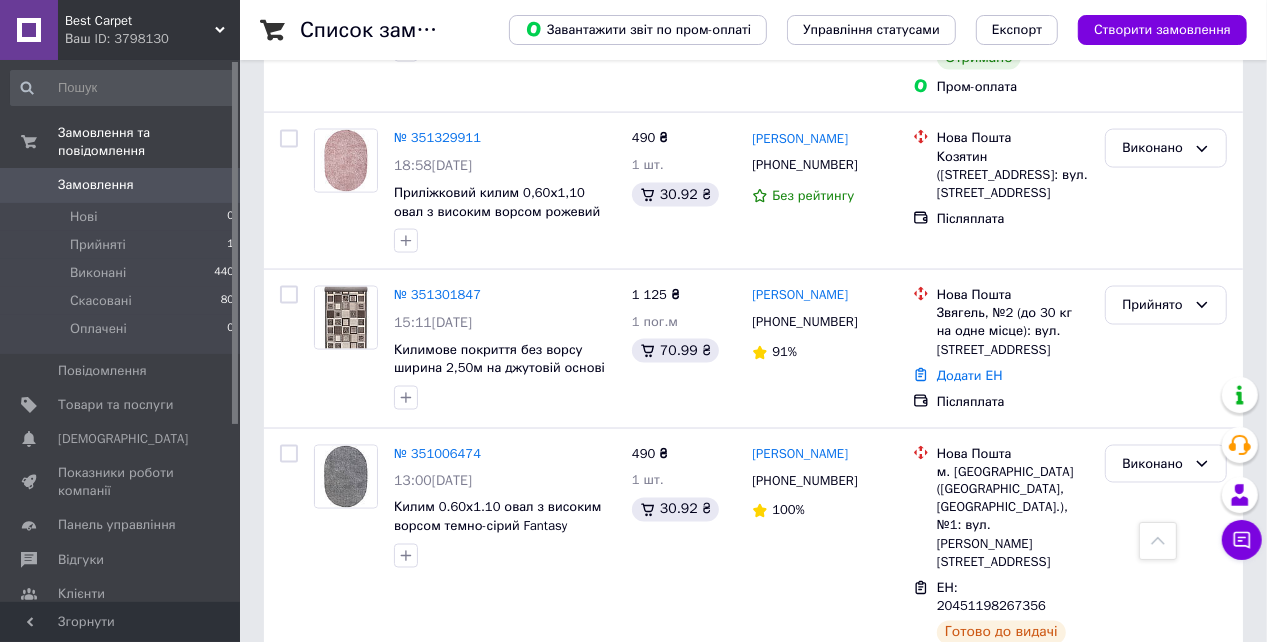 scroll, scrollTop: 1849, scrollLeft: 0, axis: vertical 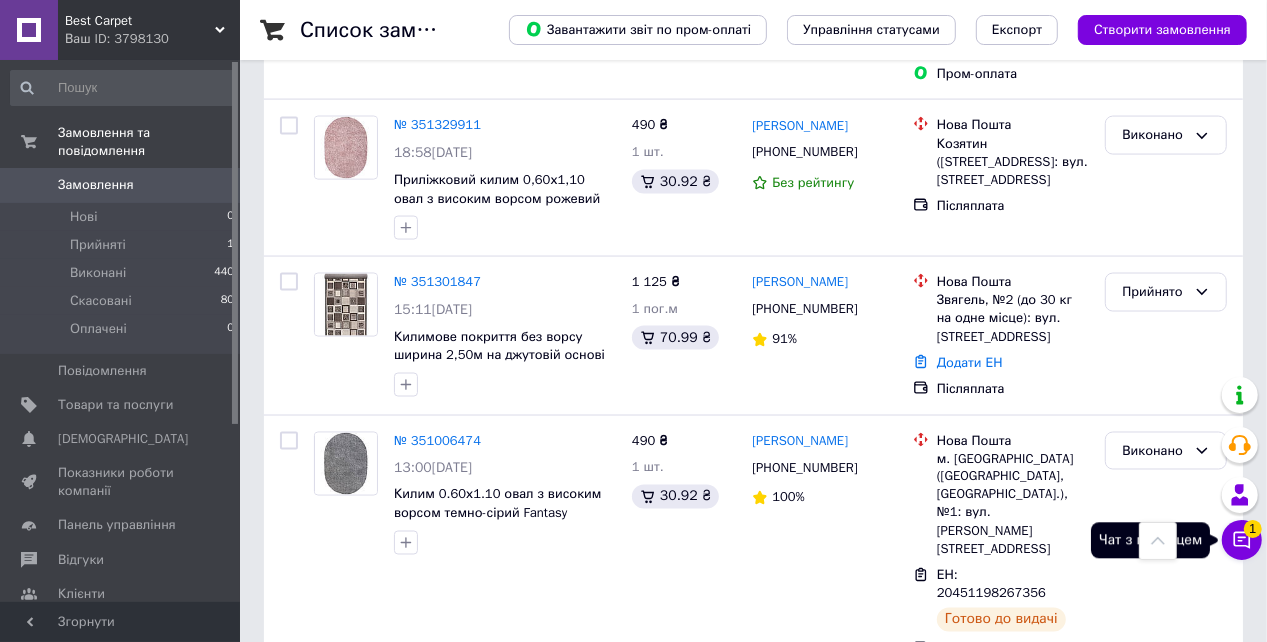 click 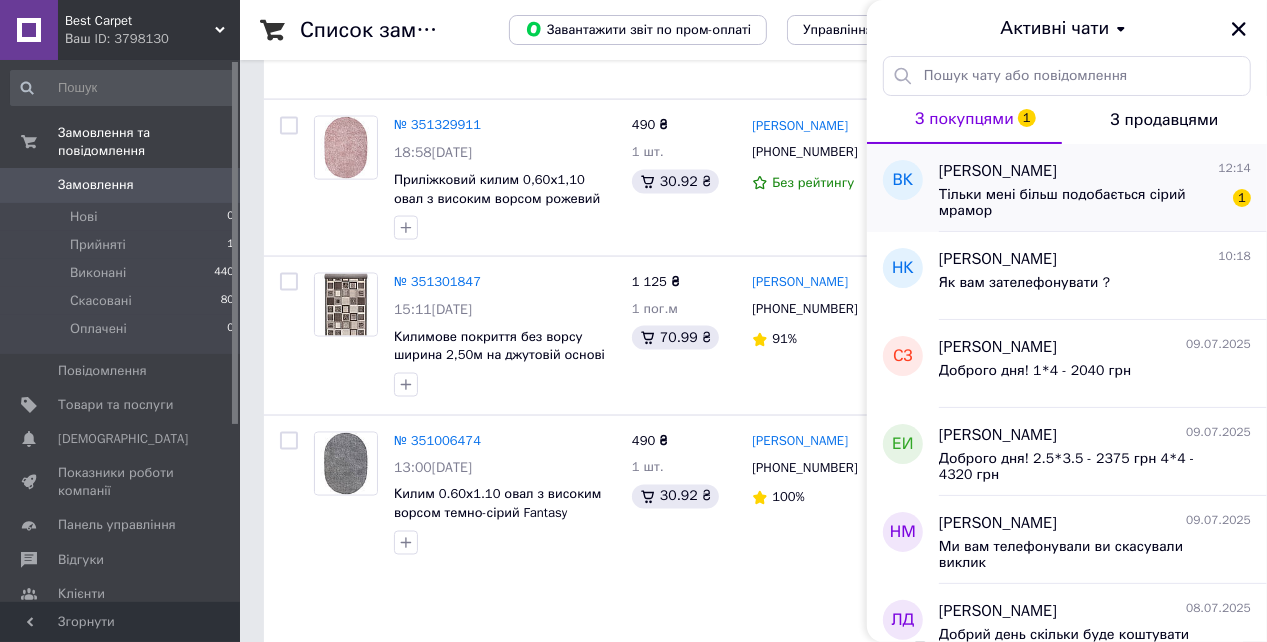 click on "Тільки мені більш подобається сірий мрамор" at bounding box center [1081, 203] 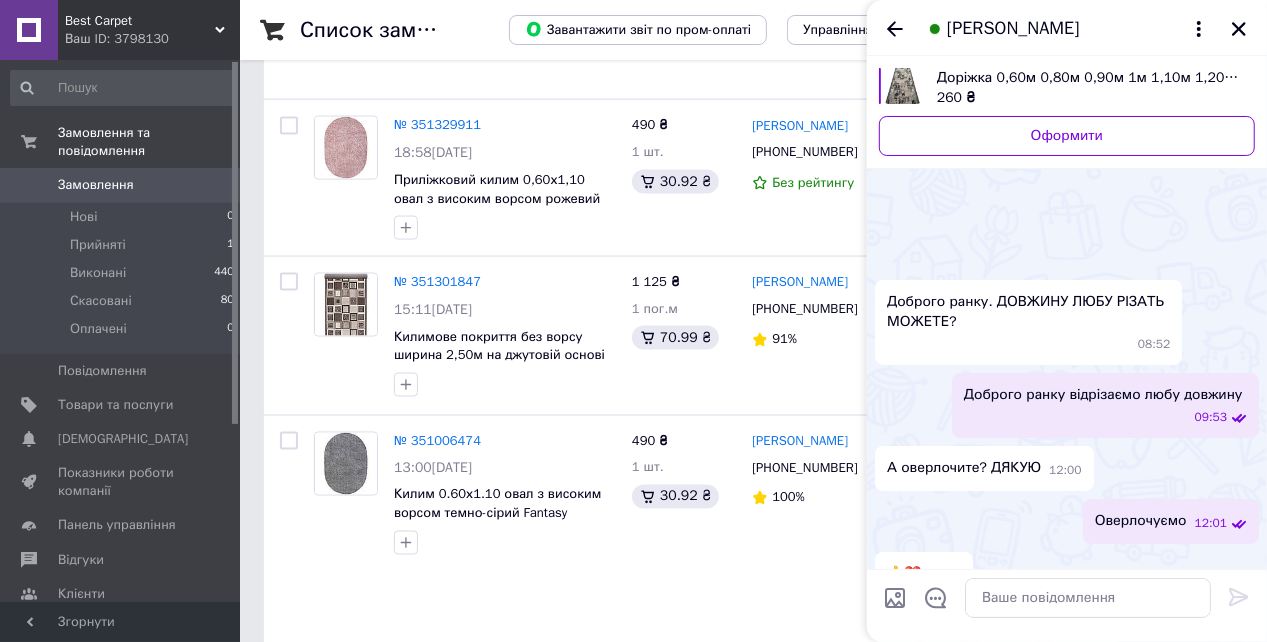 scroll, scrollTop: 650, scrollLeft: 0, axis: vertical 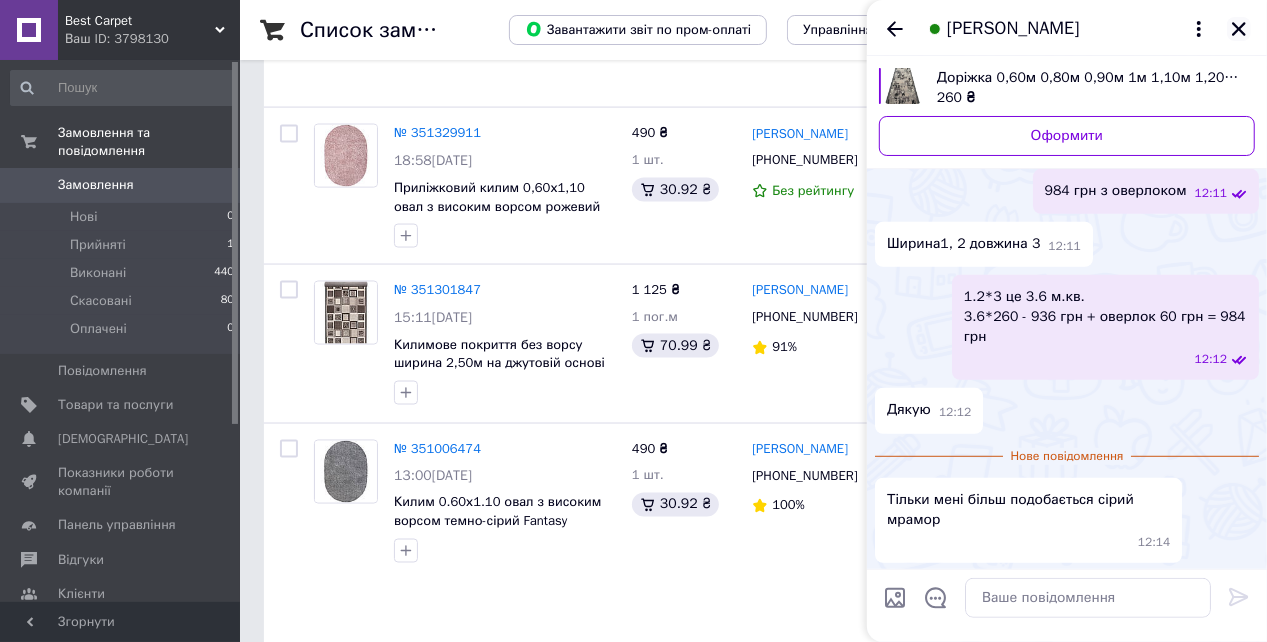 click 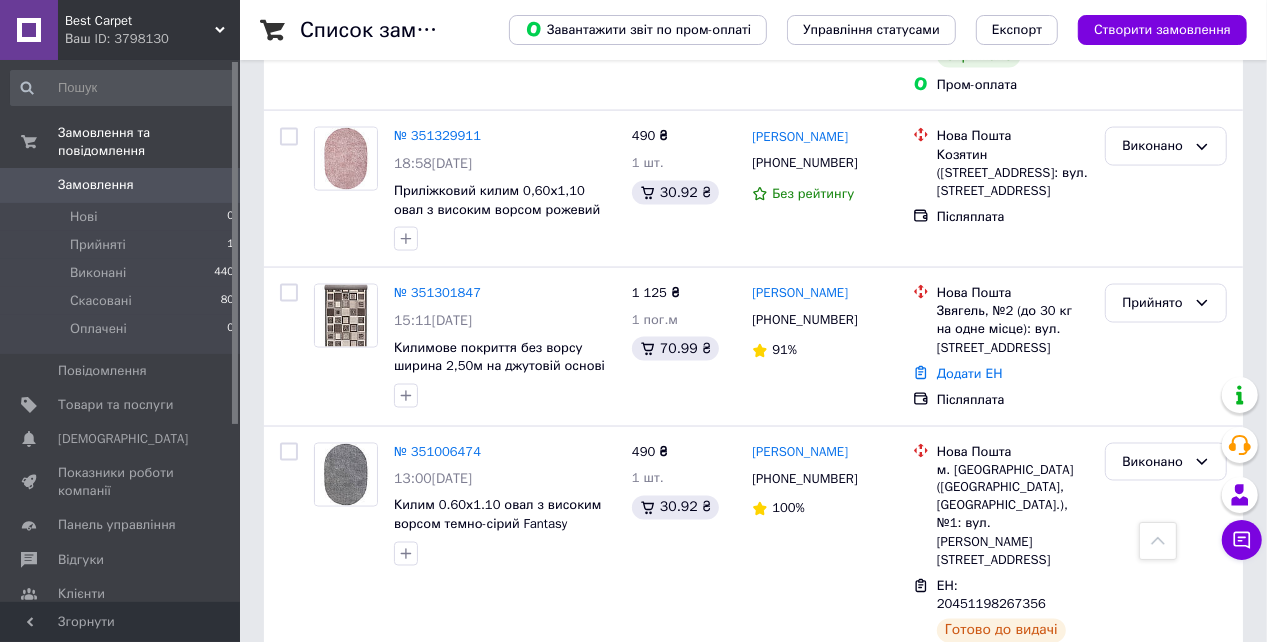 scroll, scrollTop: 1835, scrollLeft: 0, axis: vertical 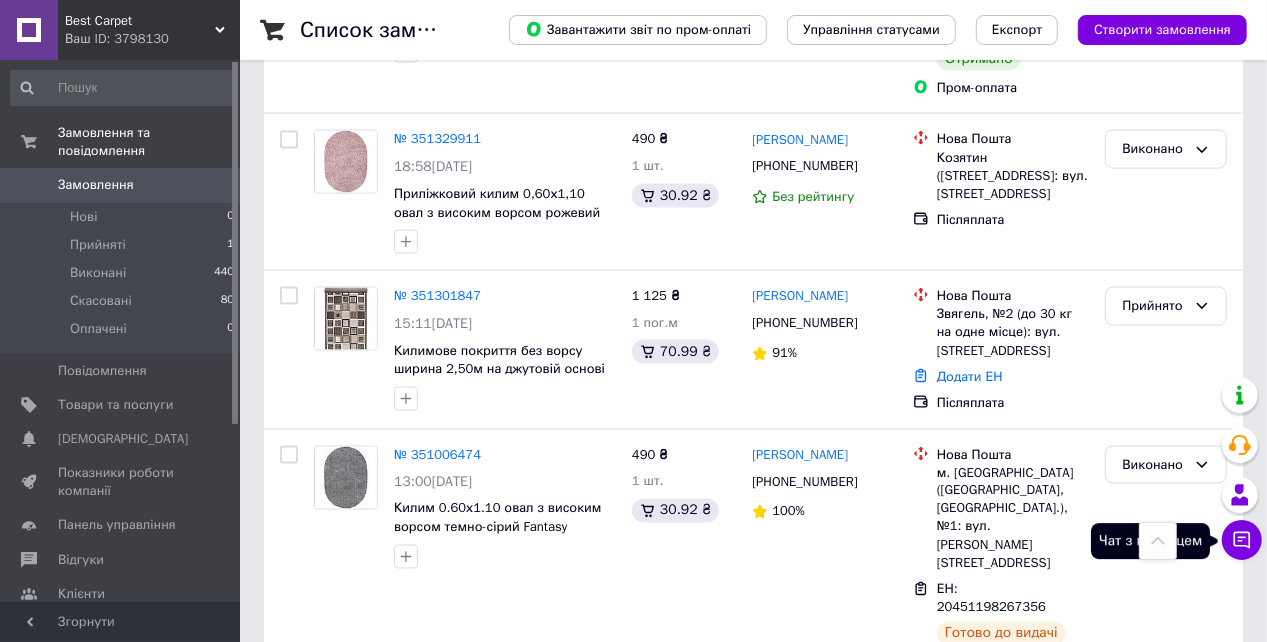 click 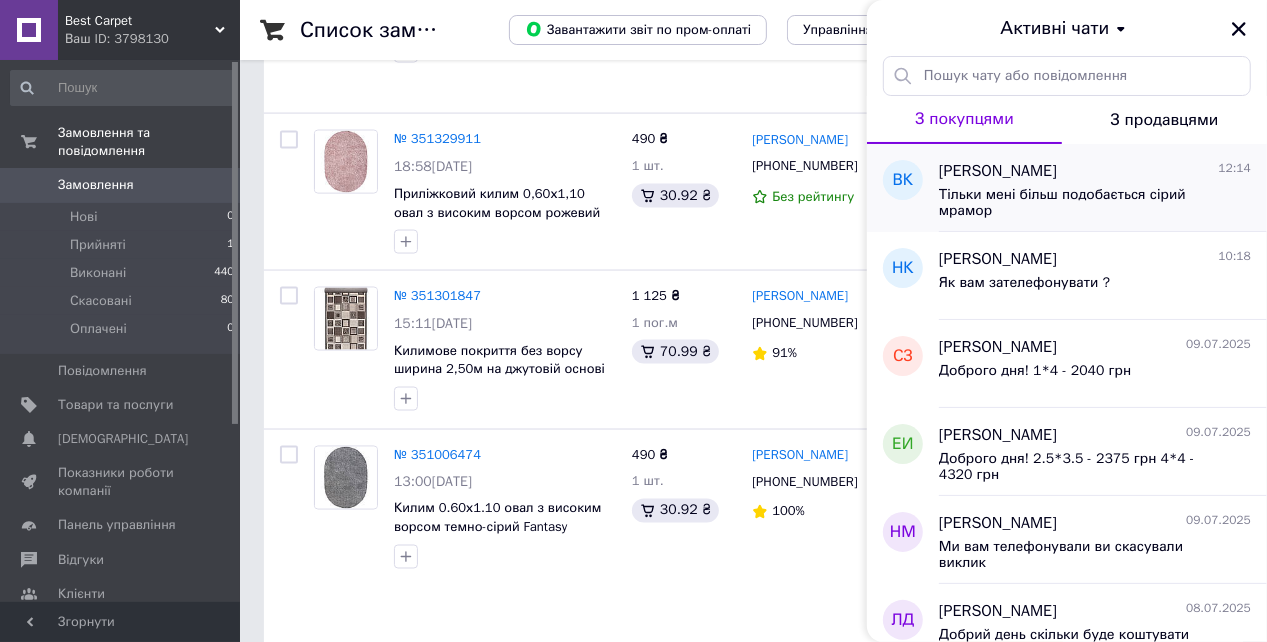 click on "Тільки мені більш подобається сірий мрамор" at bounding box center [1081, 203] 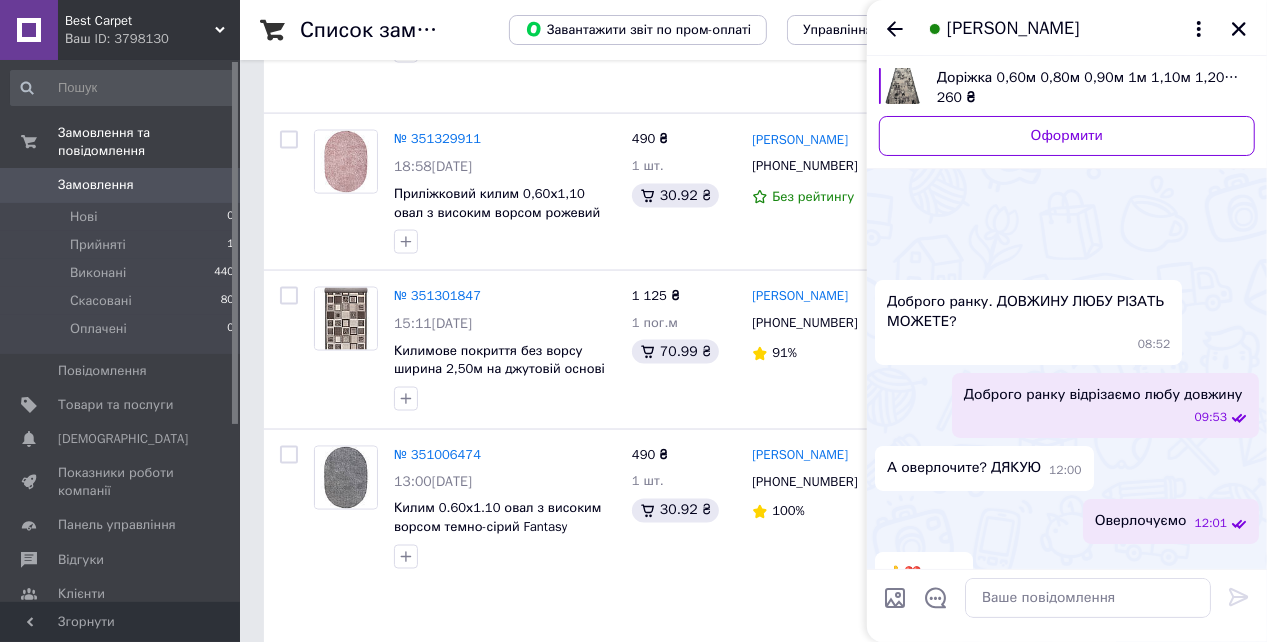 scroll, scrollTop: 613, scrollLeft: 0, axis: vertical 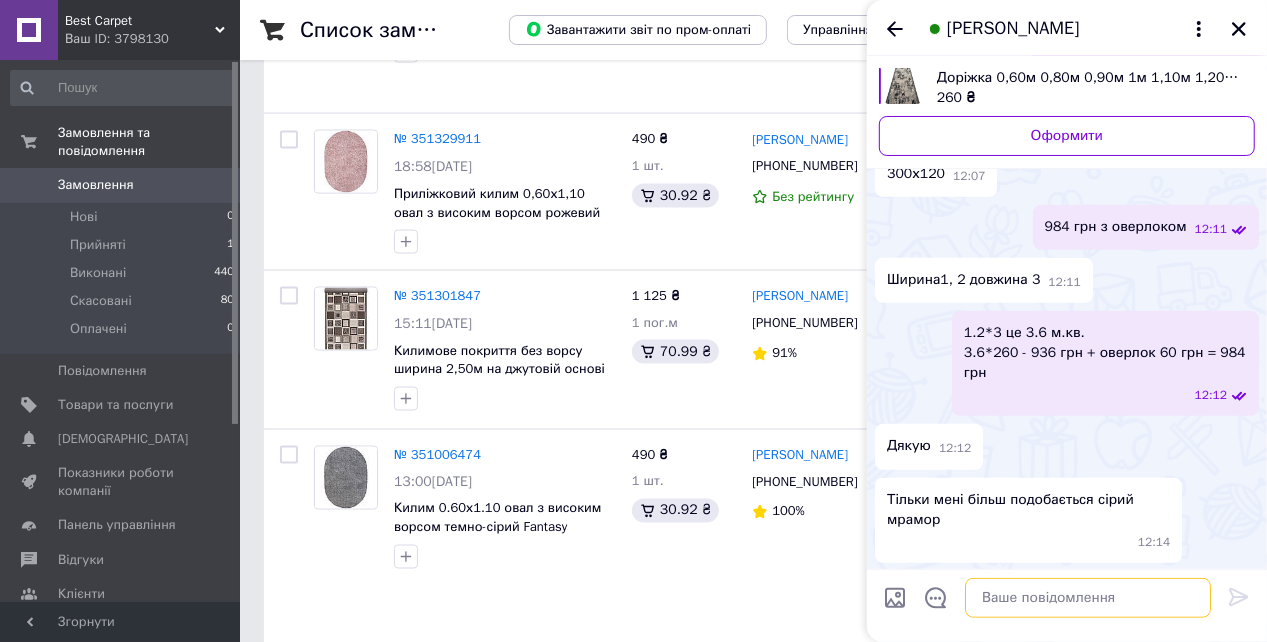 click at bounding box center [1088, 598] 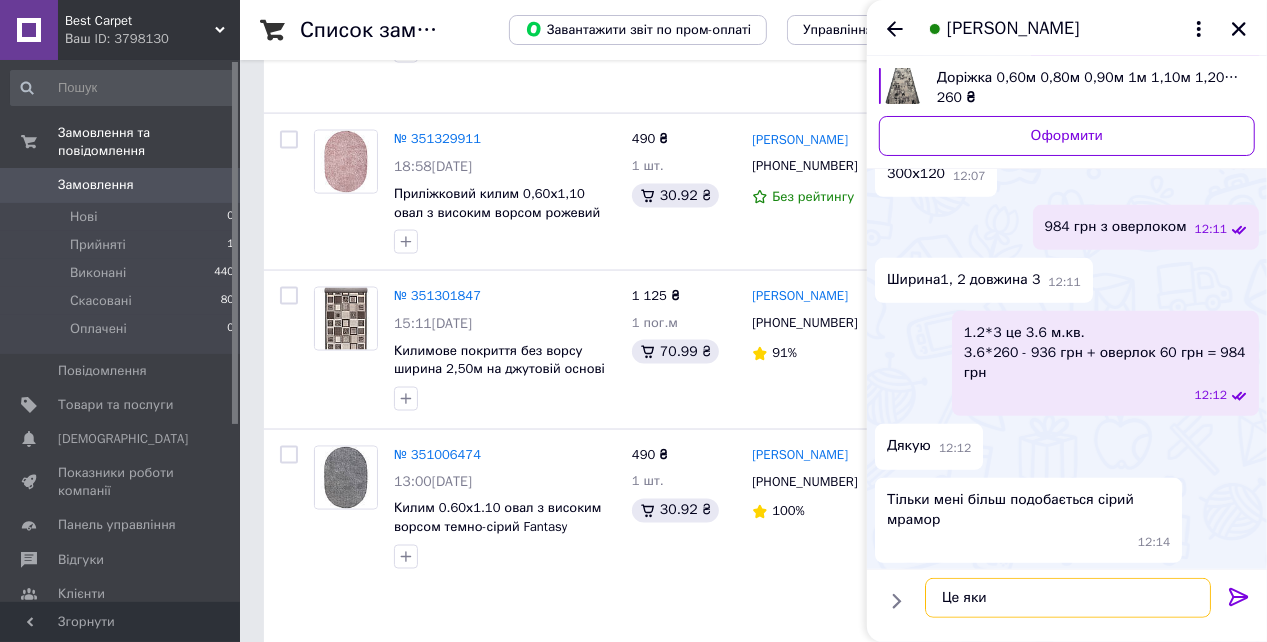 type on "Це який" 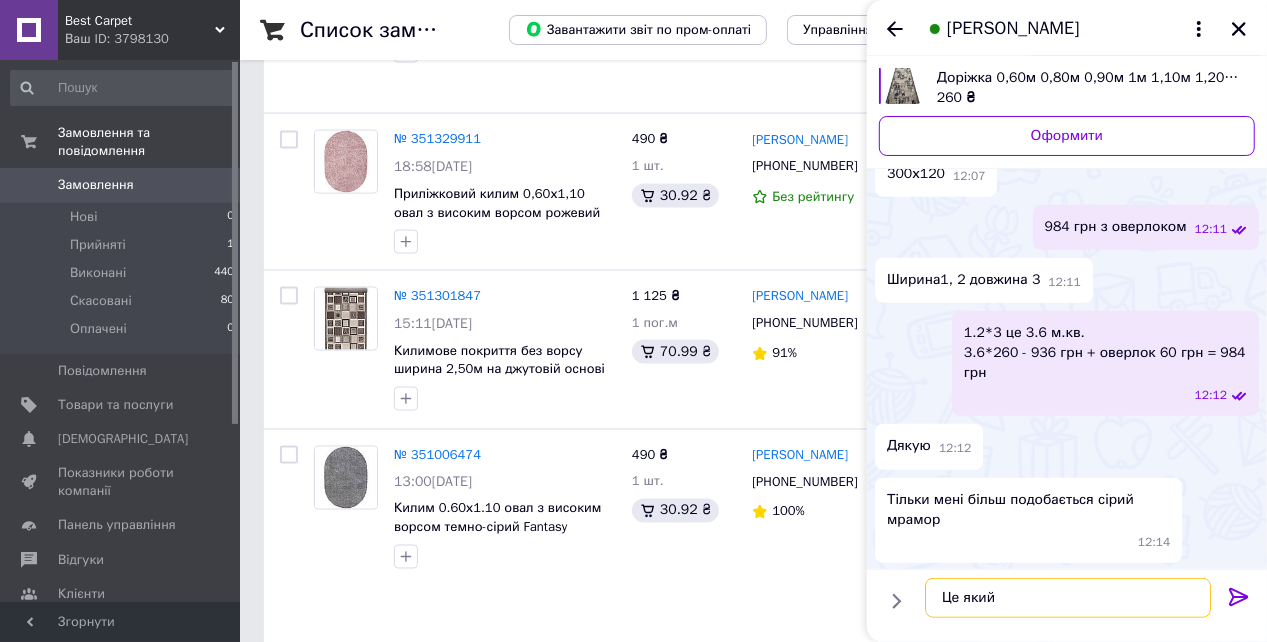 type 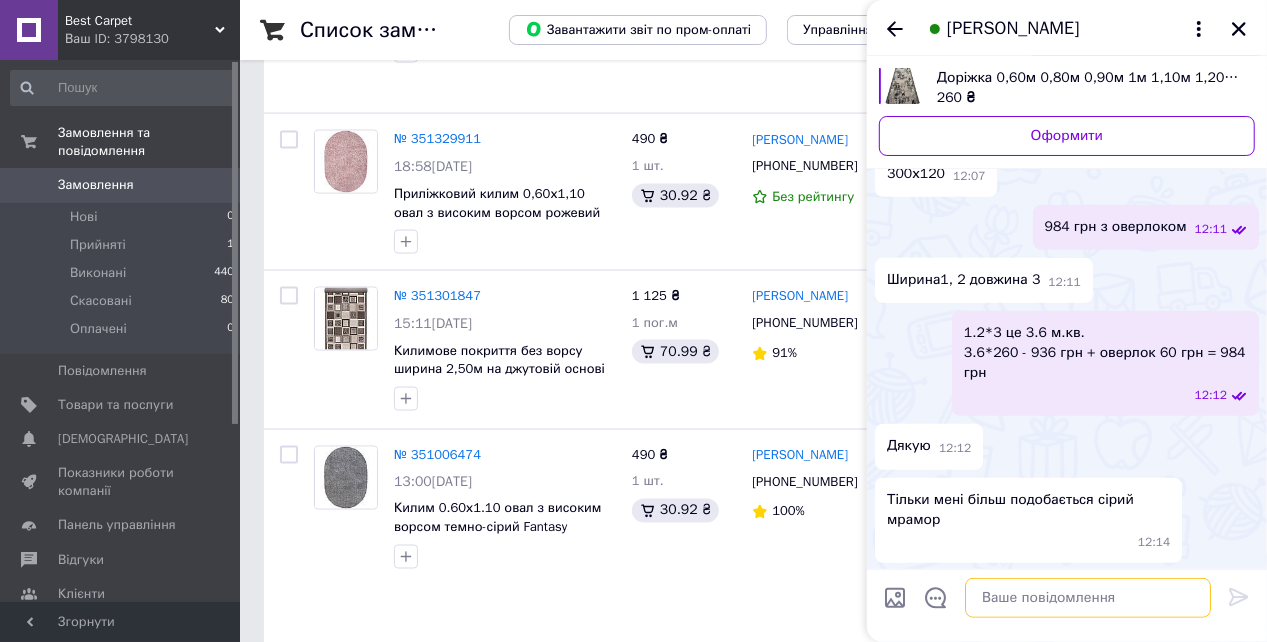 scroll, scrollTop: 615, scrollLeft: 0, axis: vertical 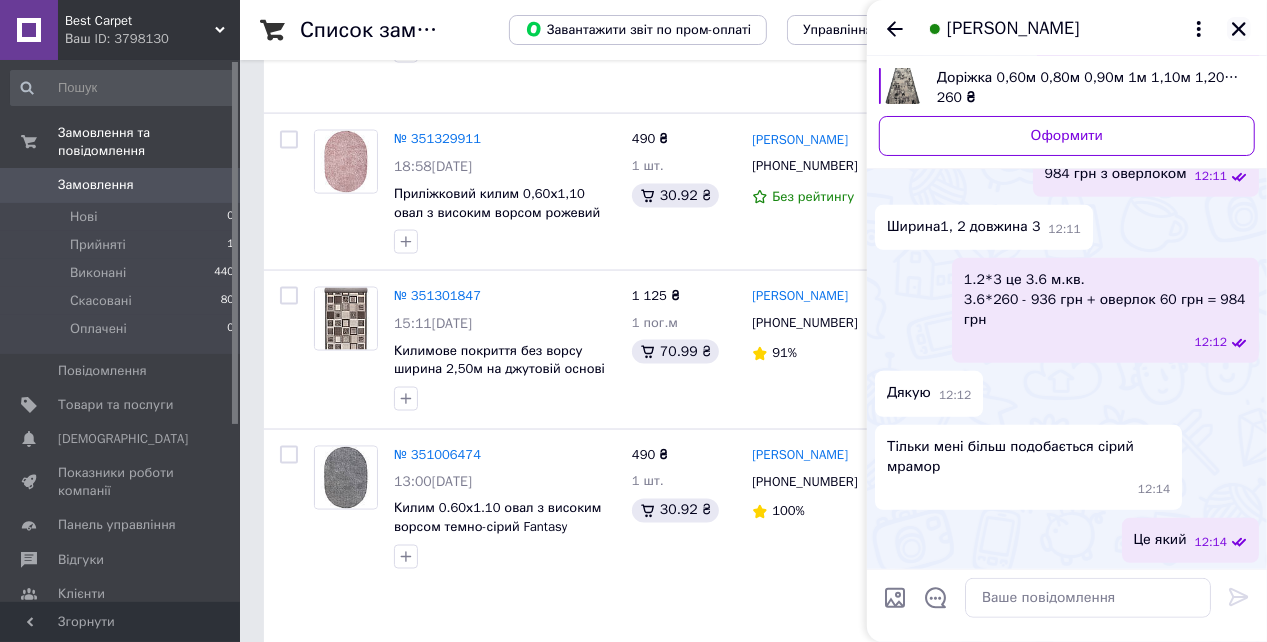 click 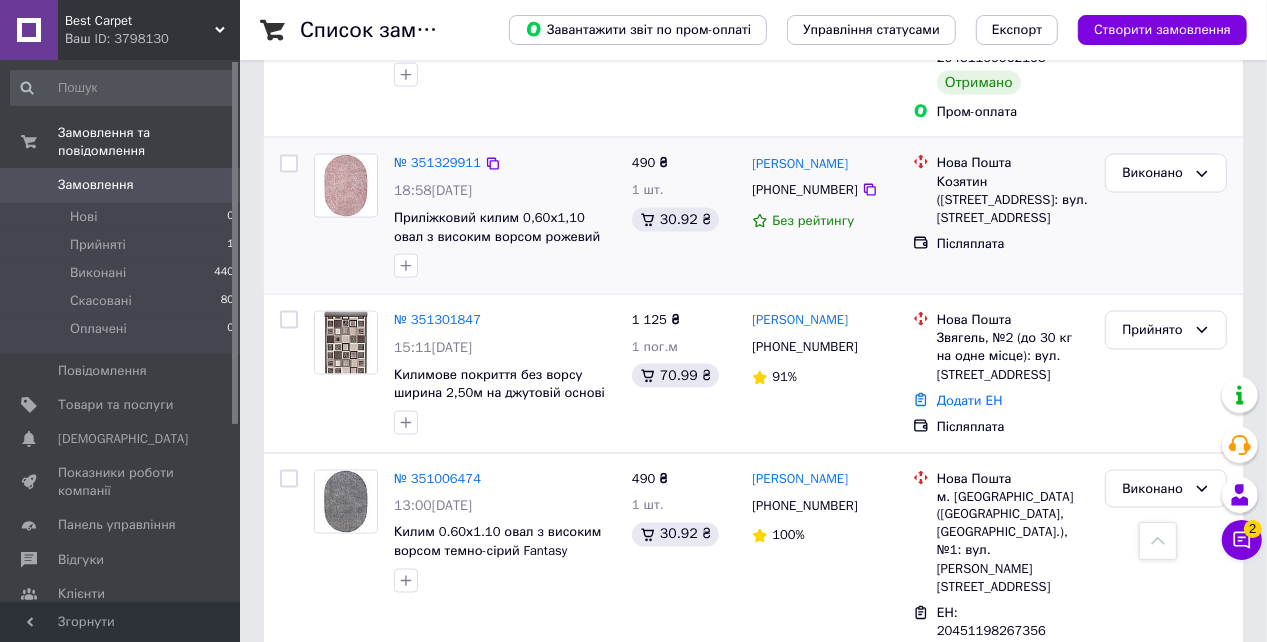 scroll, scrollTop: 1804, scrollLeft: 0, axis: vertical 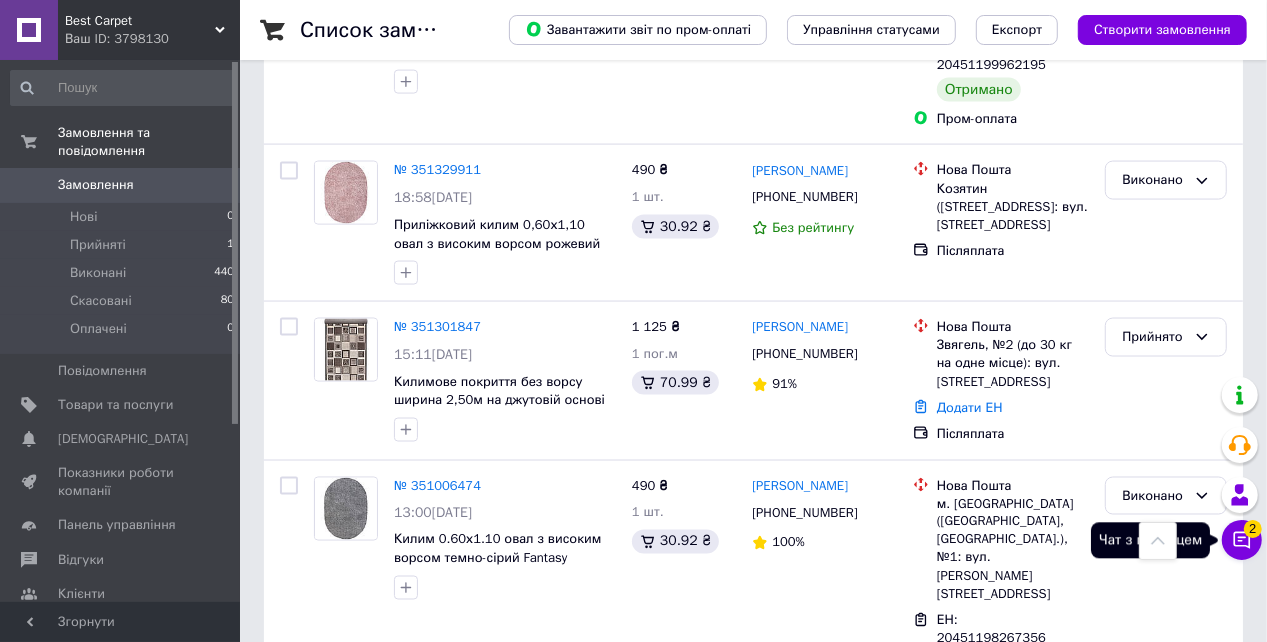 click on "2" at bounding box center (1253, 529) 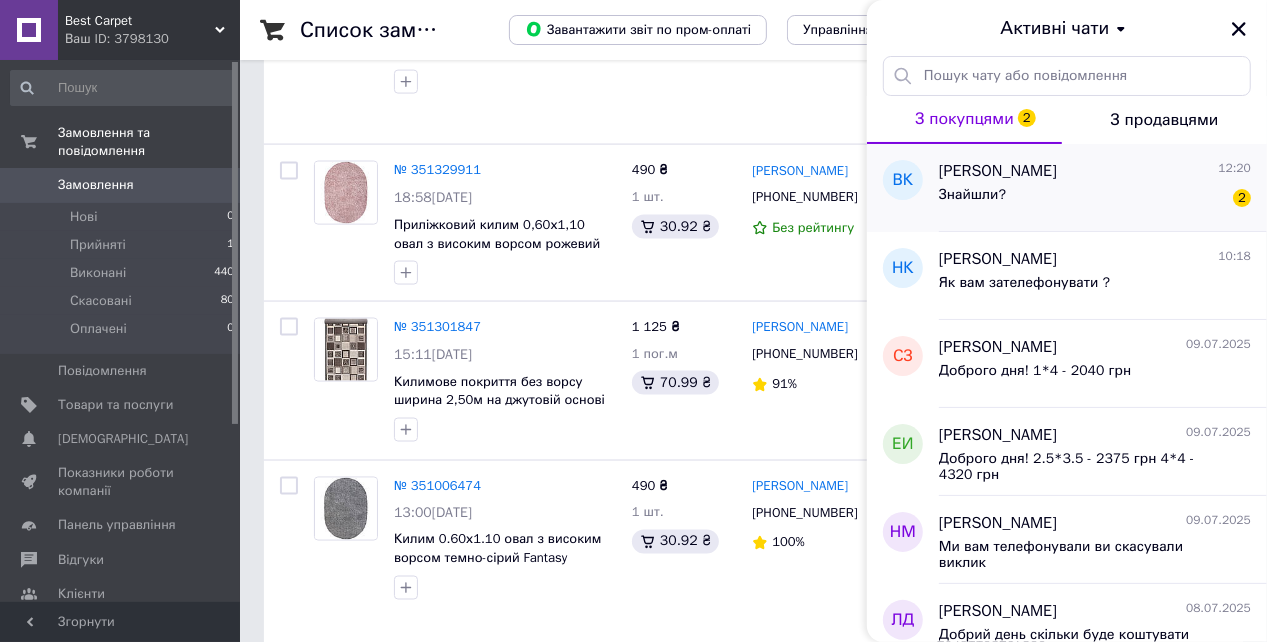 click on "[PERSON_NAME]" at bounding box center [998, 171] 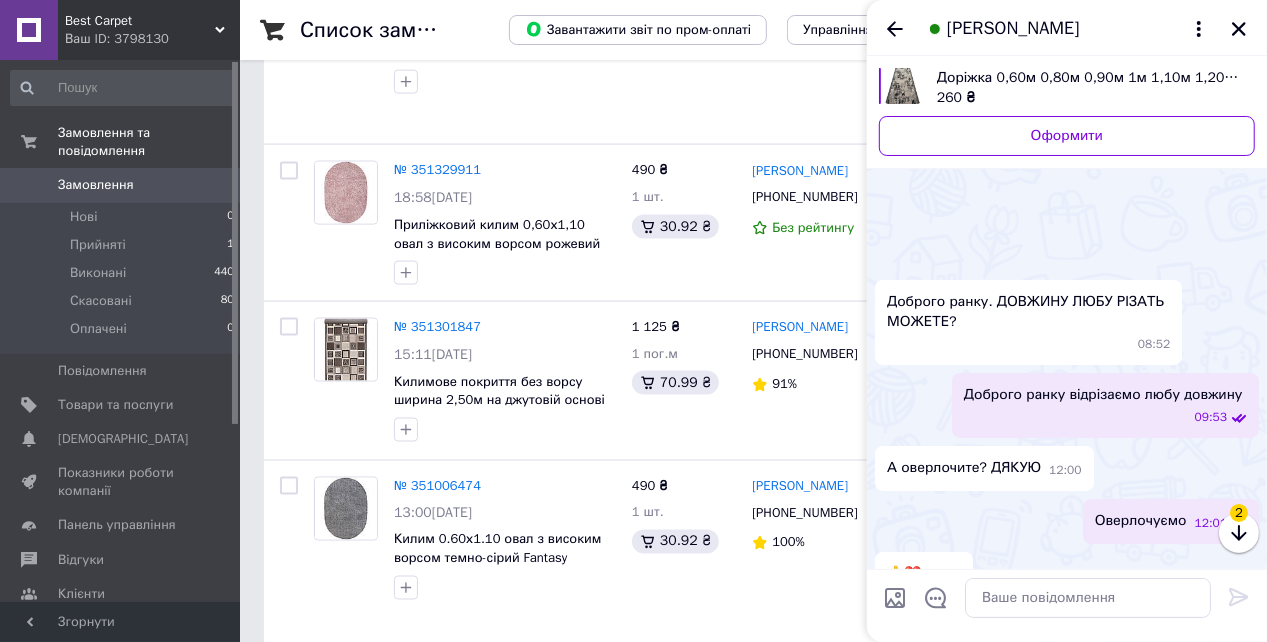 scroll, scrollTop: 809, scrollLeft: 0, axis: vertical 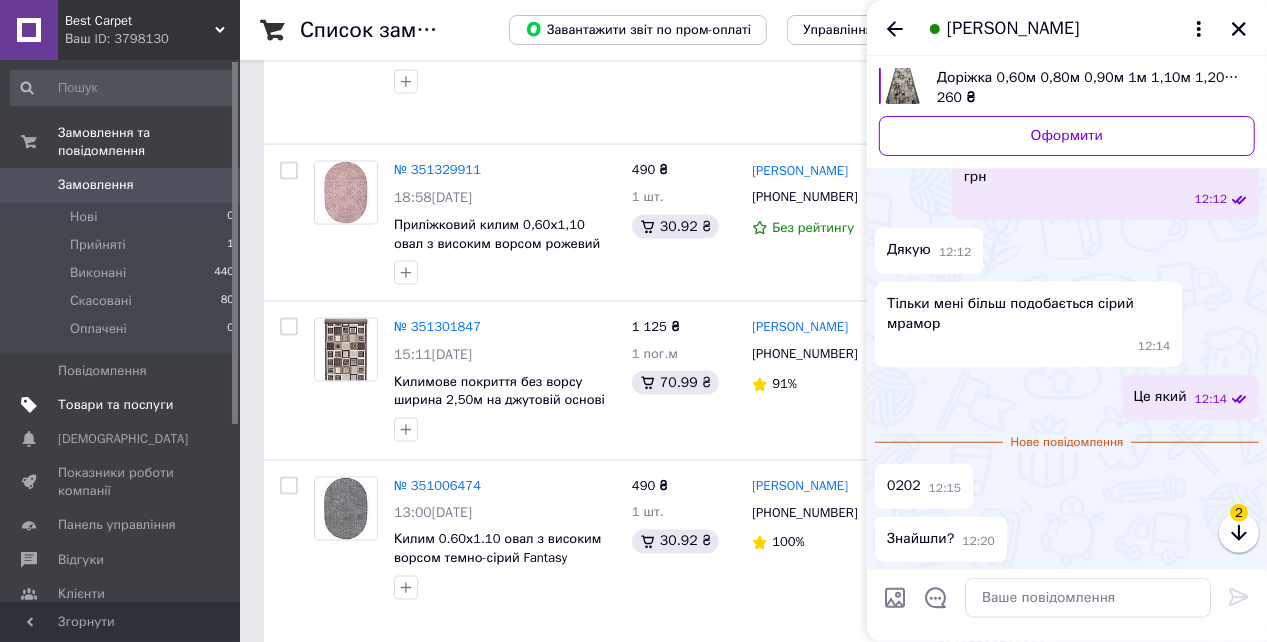 click on "Товари та послуги" at bounding box center [115, 405] 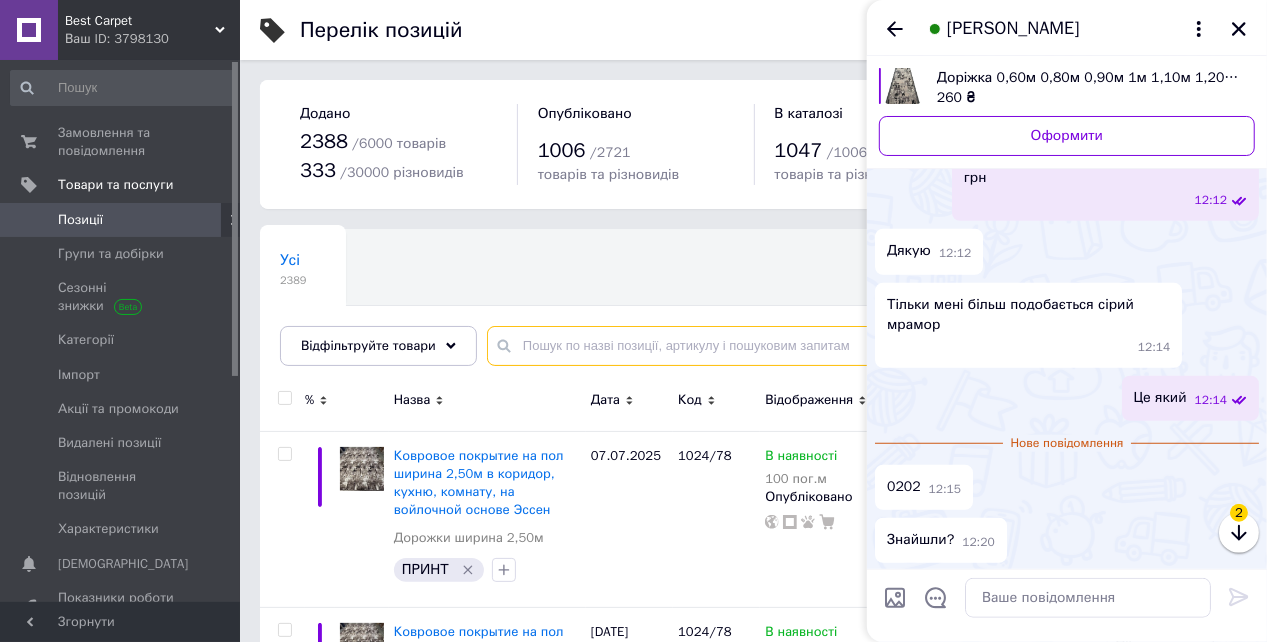 click at bounding box center [857, 346] 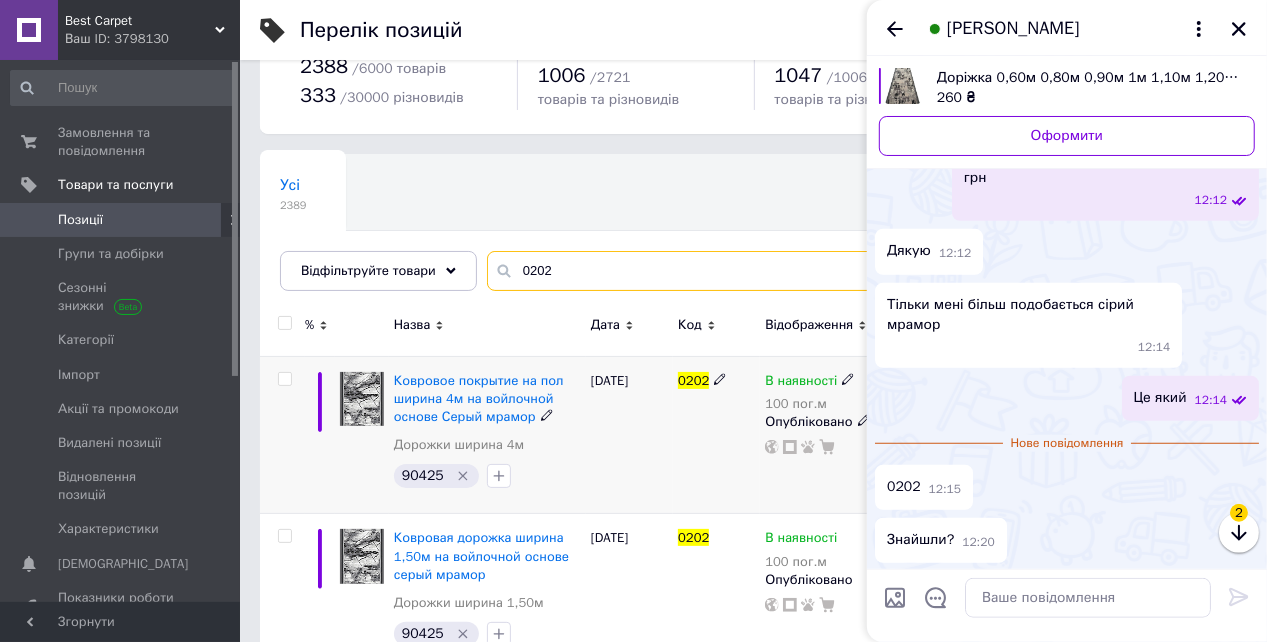 scroll, scrollTop: 79, scrollLeft: 0, axis: vertical 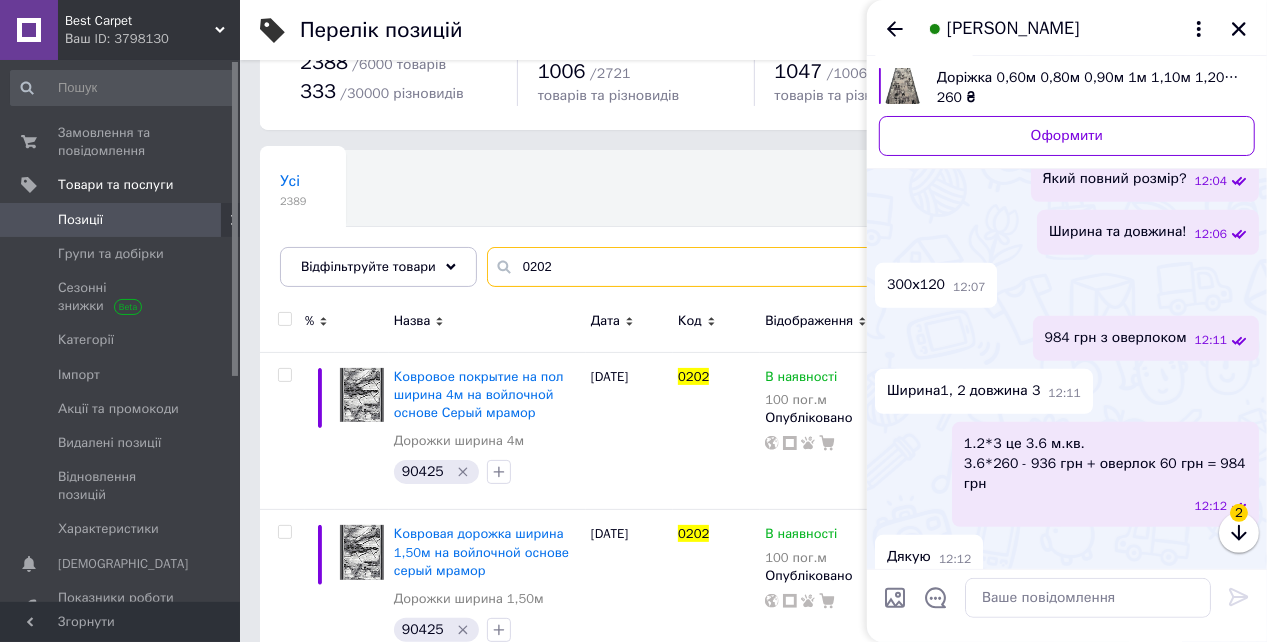 type on "0202" 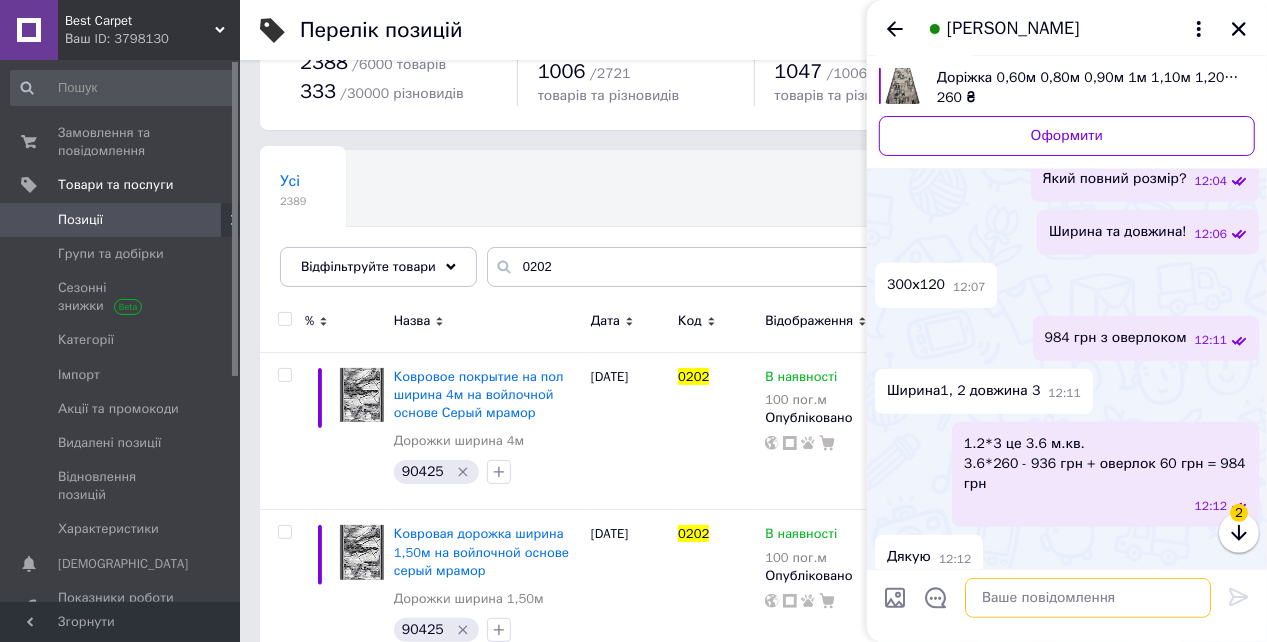 click at bounding box center (1088, 598) 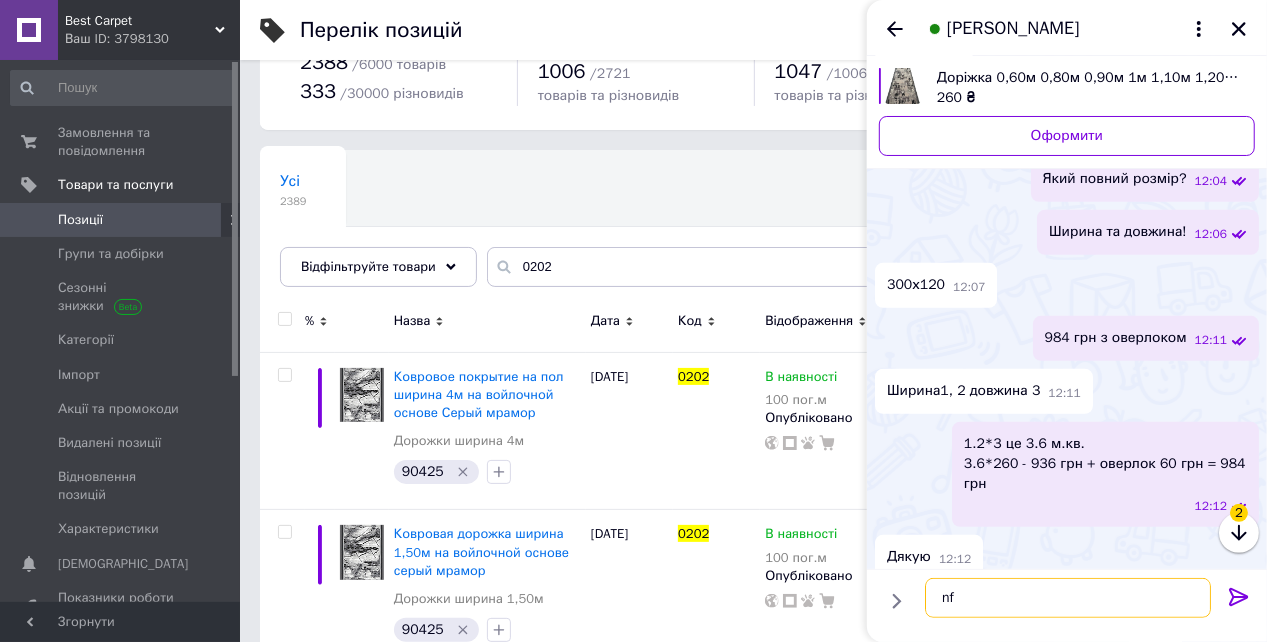 type on "n" 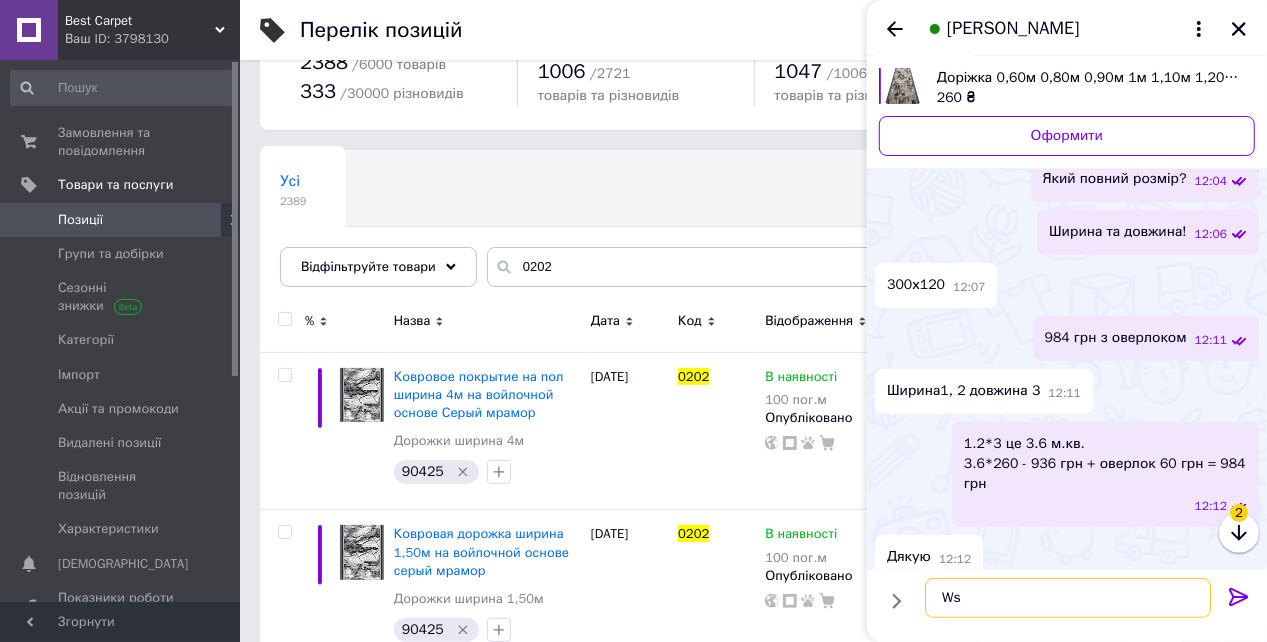 type on "W" 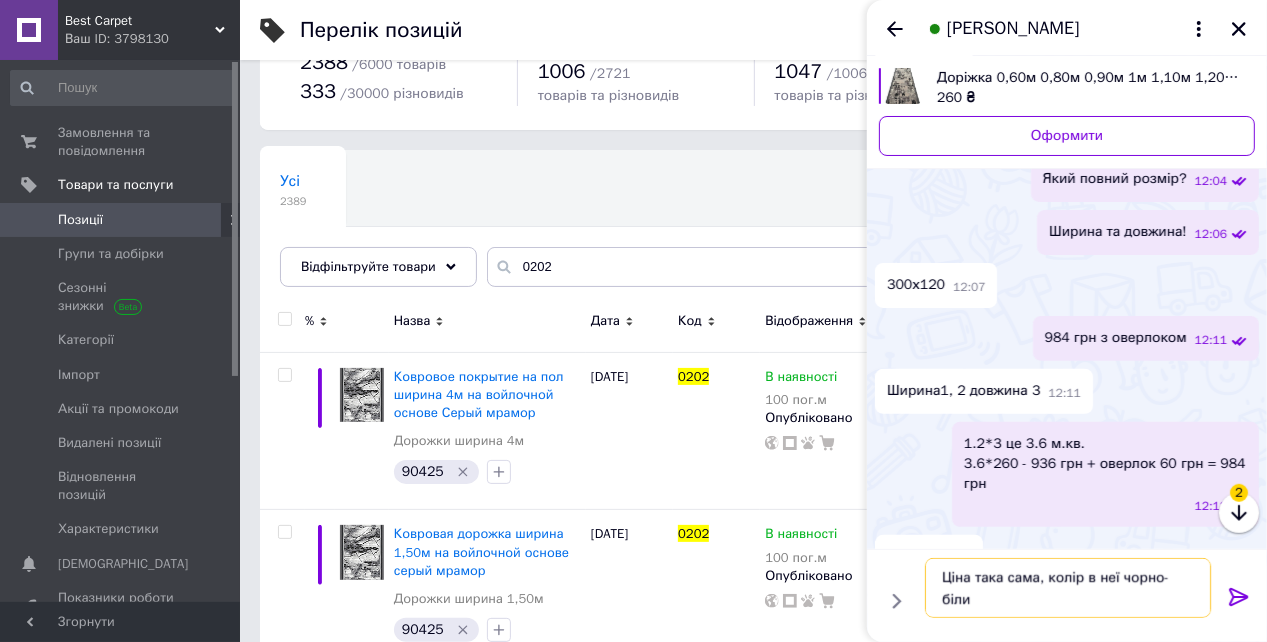 type on "Ціна така сама, колір в неї чорно-білий" 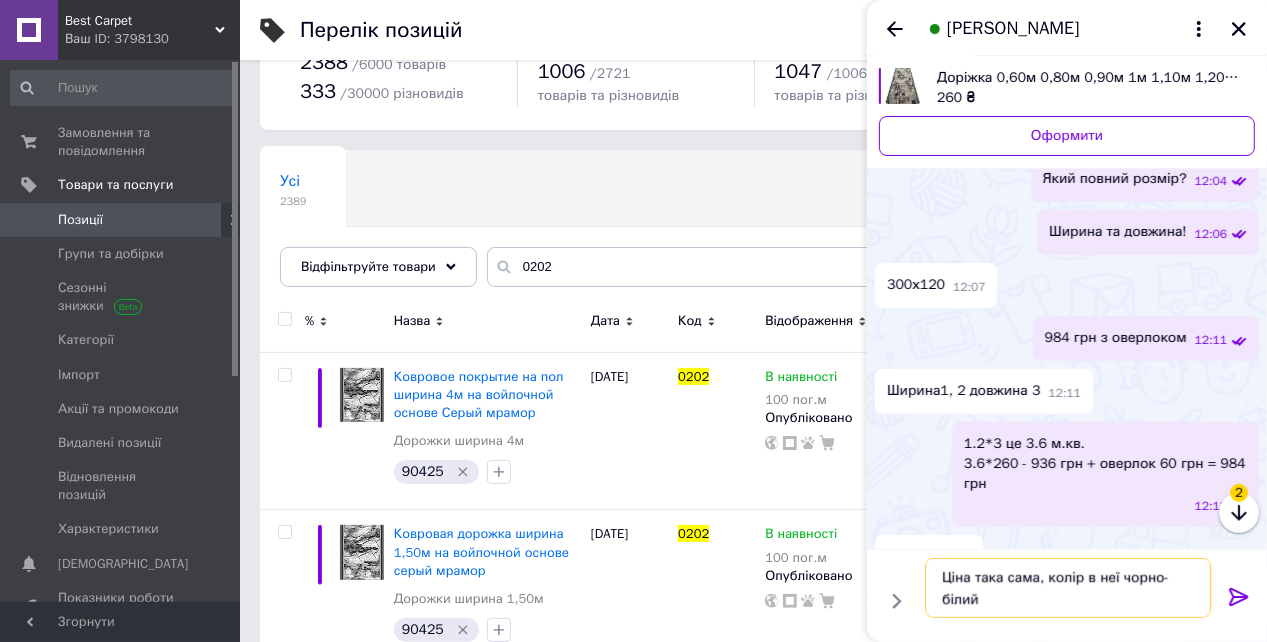 type 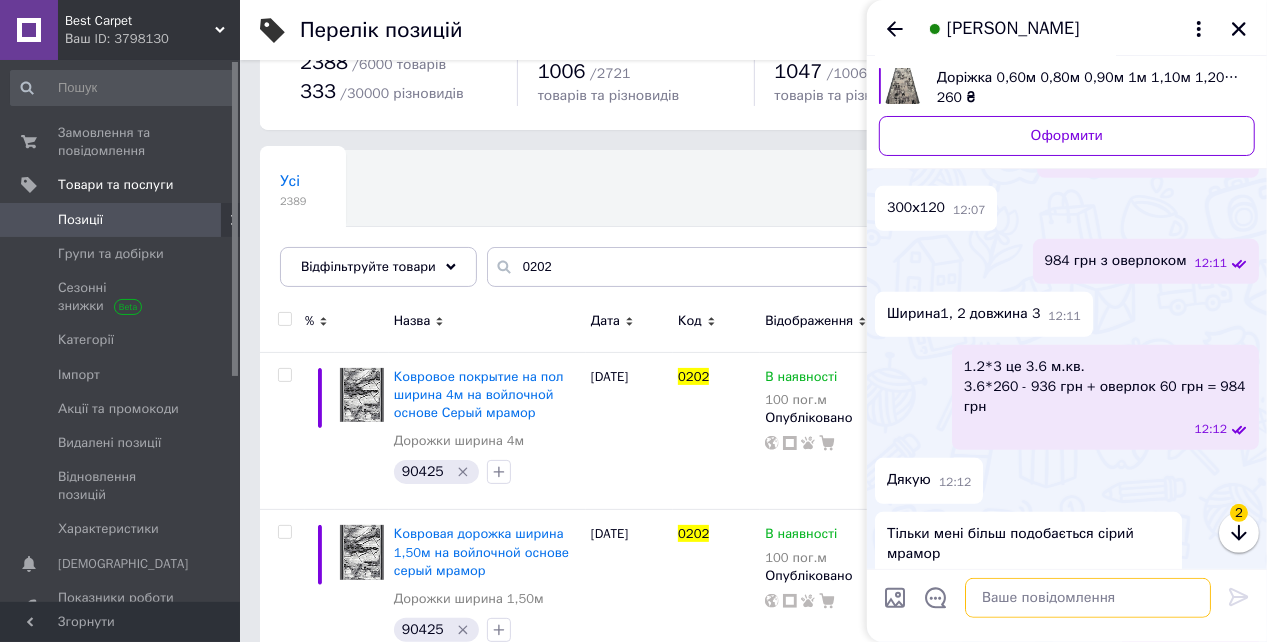 scroll, scrollTop: 795, scrollLeft: 0, axis: vertical 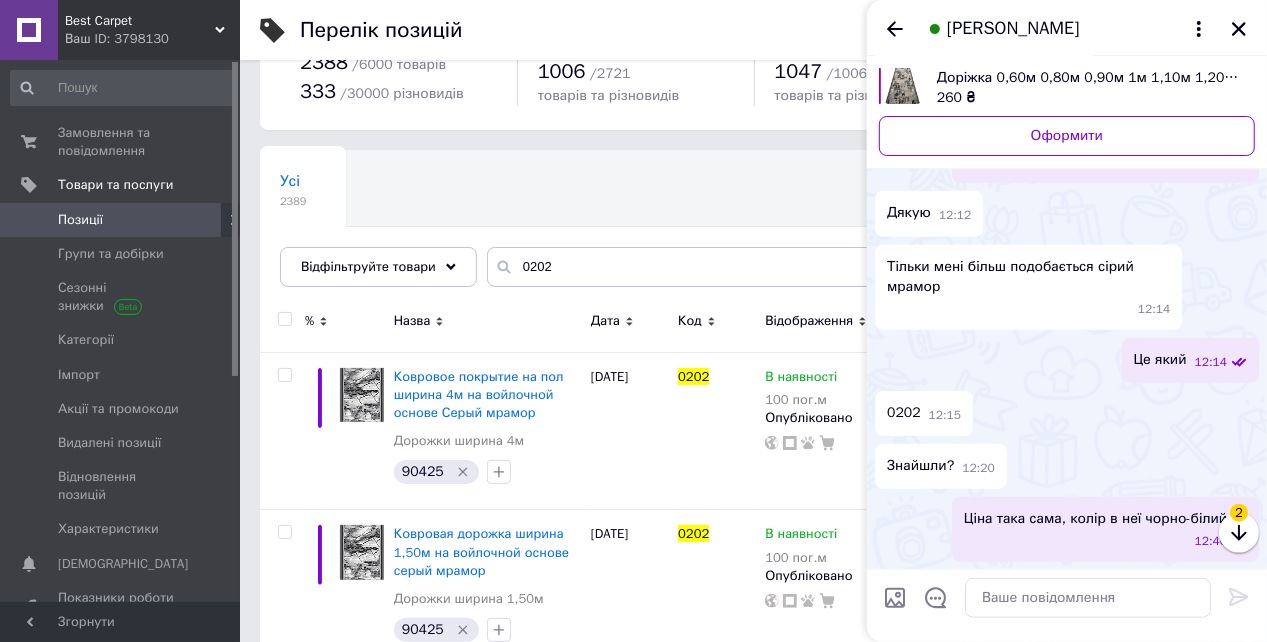 click on "Знайшли? 12:20" at bounding box center [1067, 466] 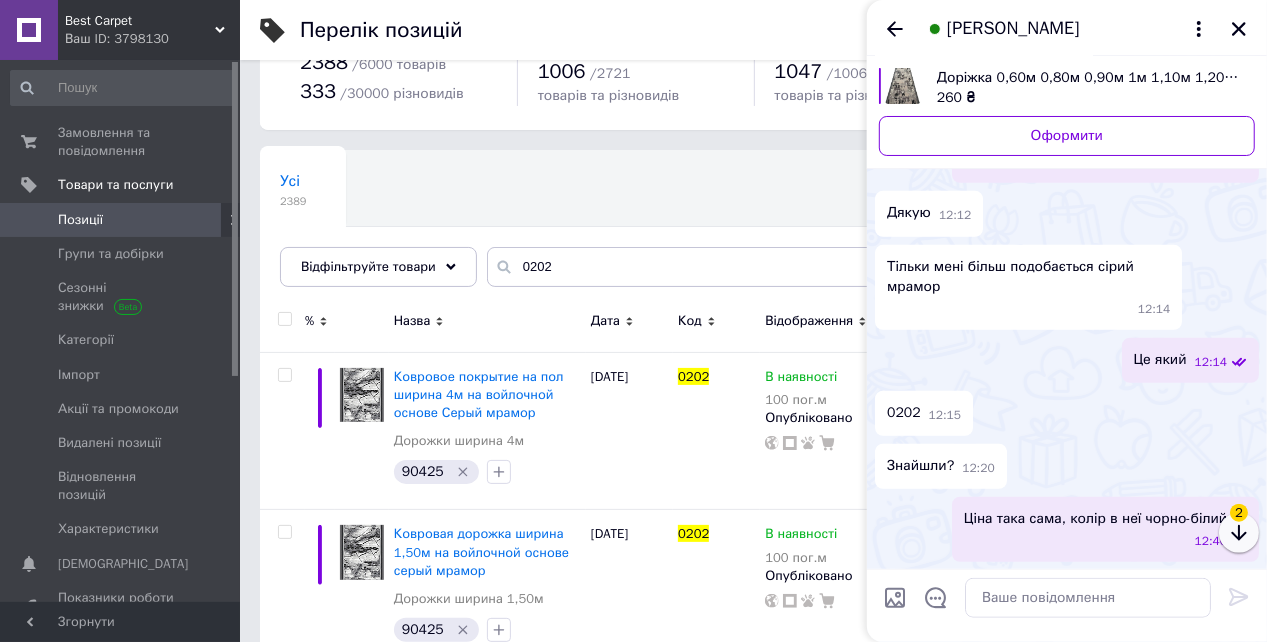 click 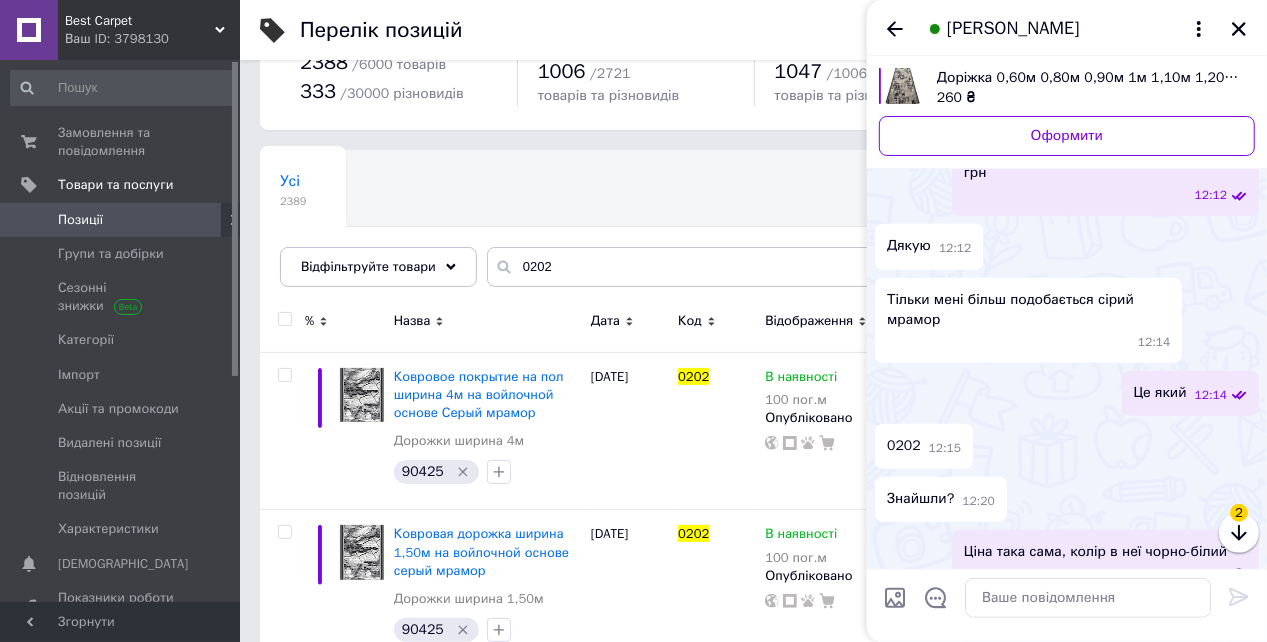 scroll, scrollTop: 795, scrollLeft: 0, axis: vertical 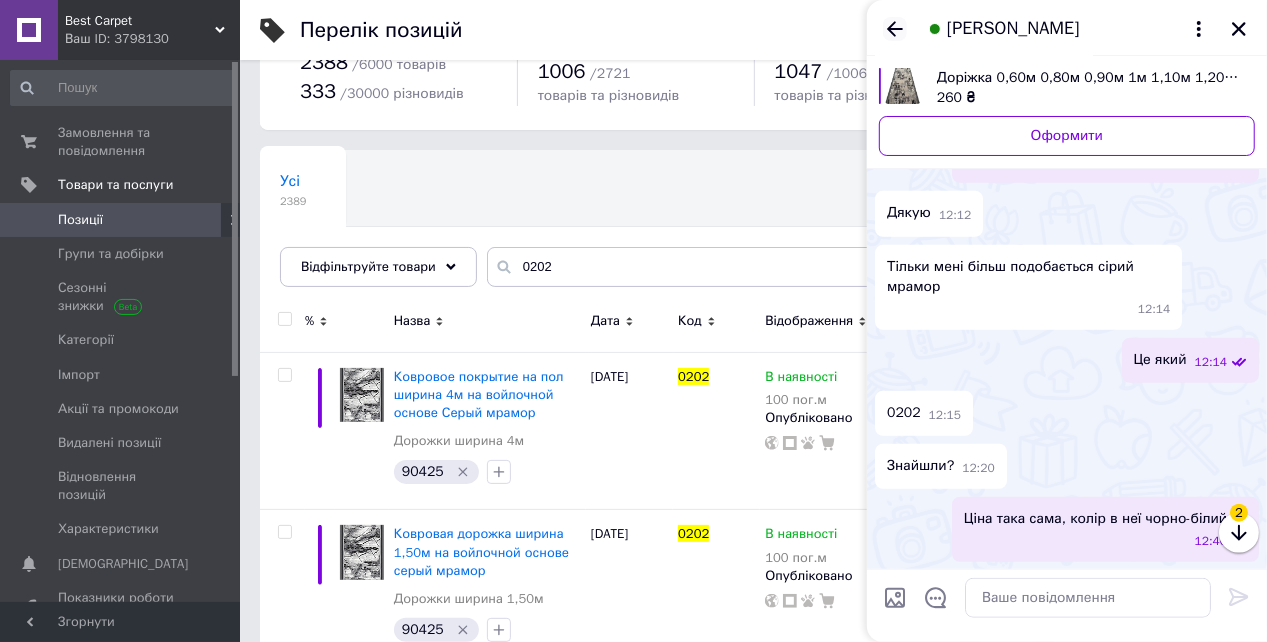 click 